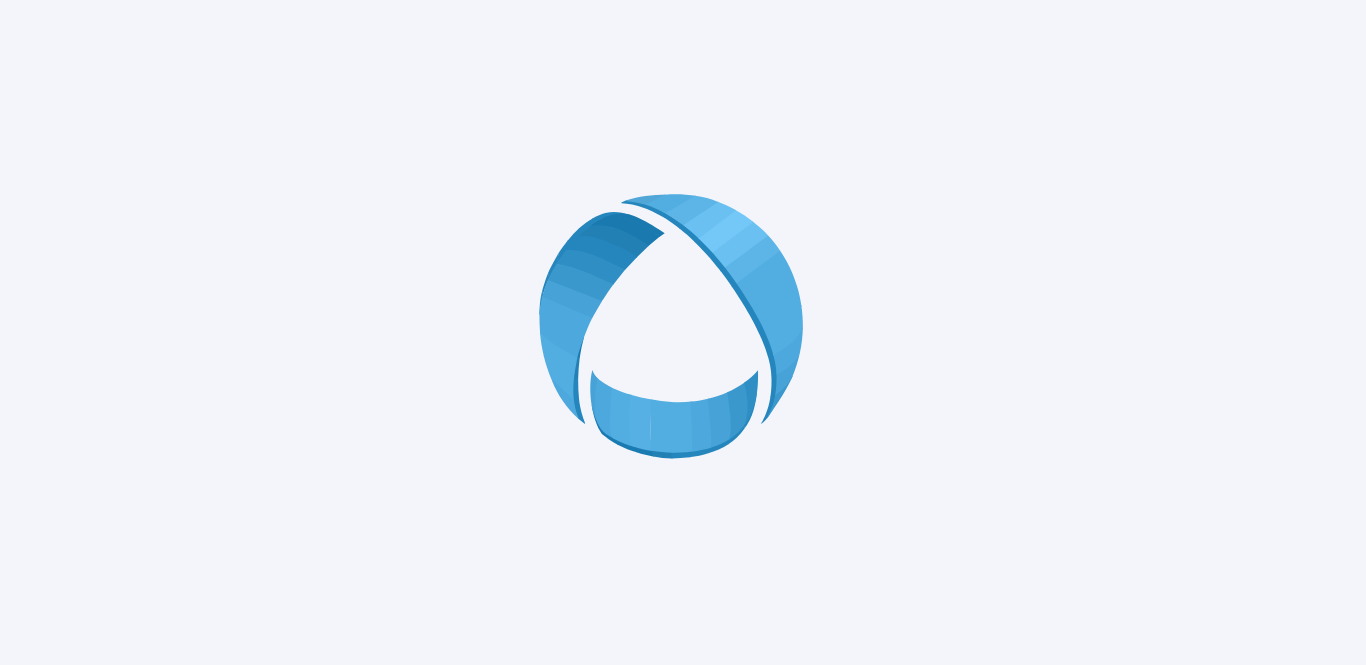 scroll, scrollTop: 0, scrollLeft: 0, axis: both 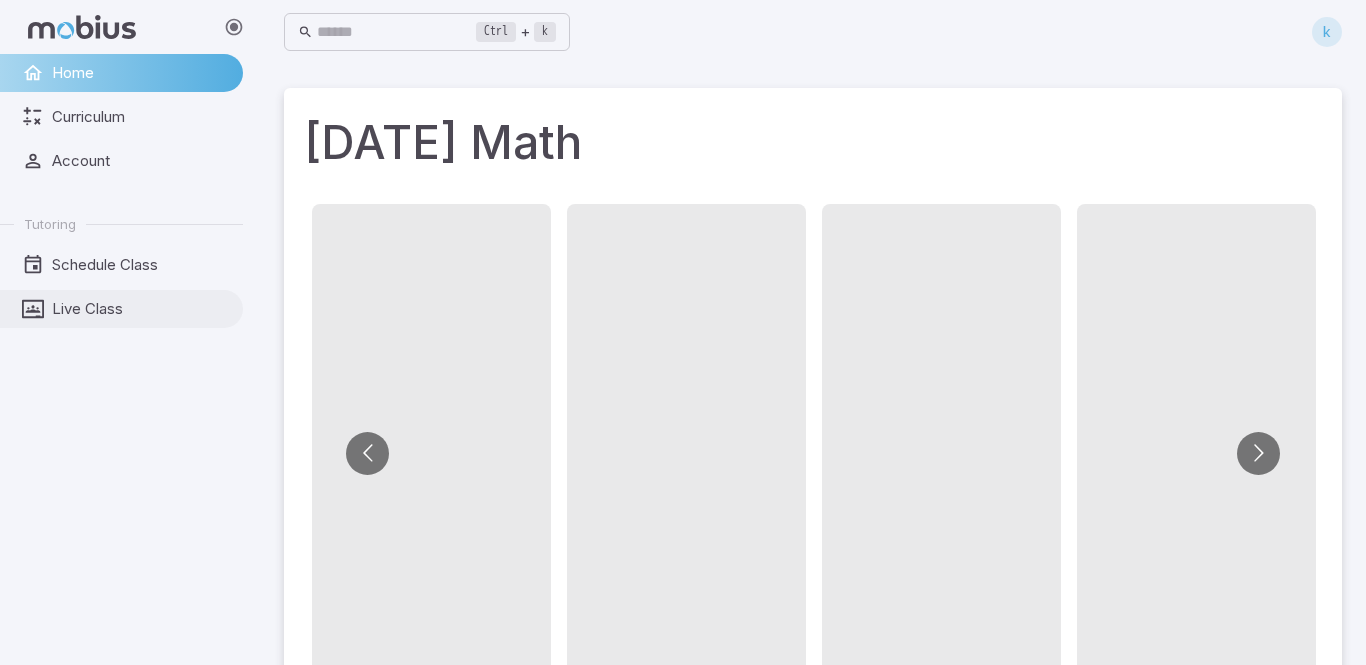 click on "Live Class" at bounding box center [140, 309] 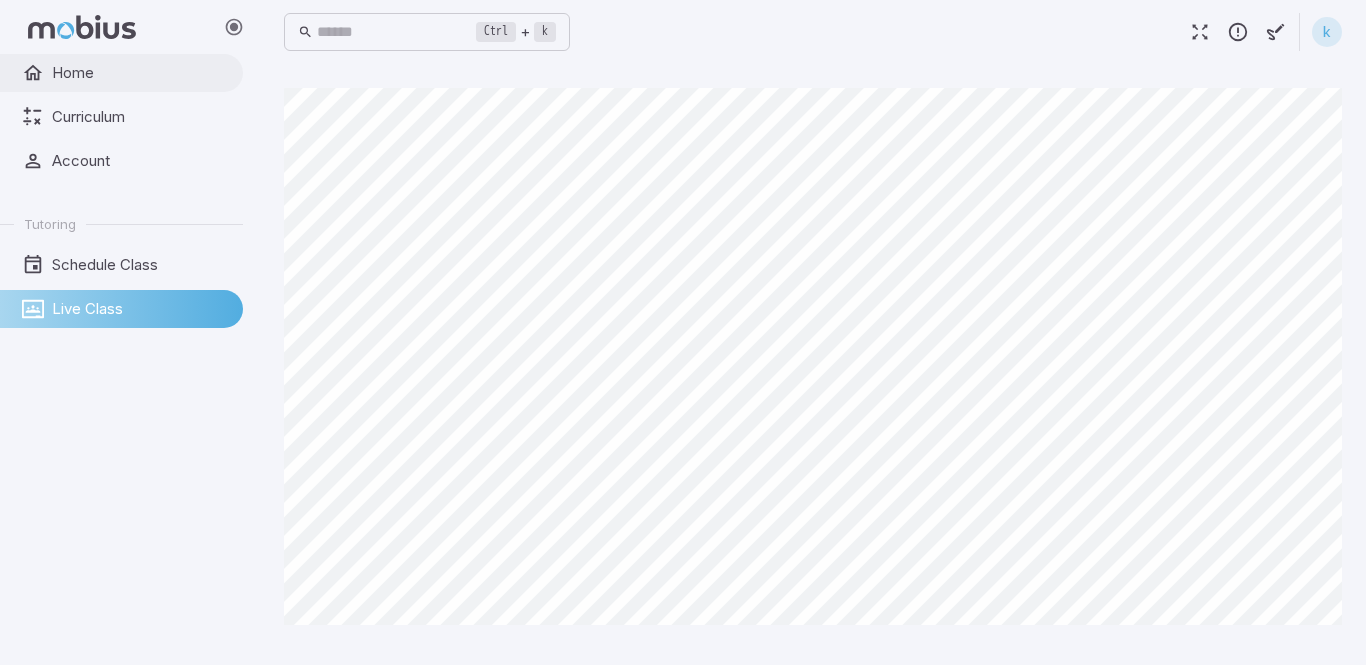 click on "Home" at bounding box center [140, 73] 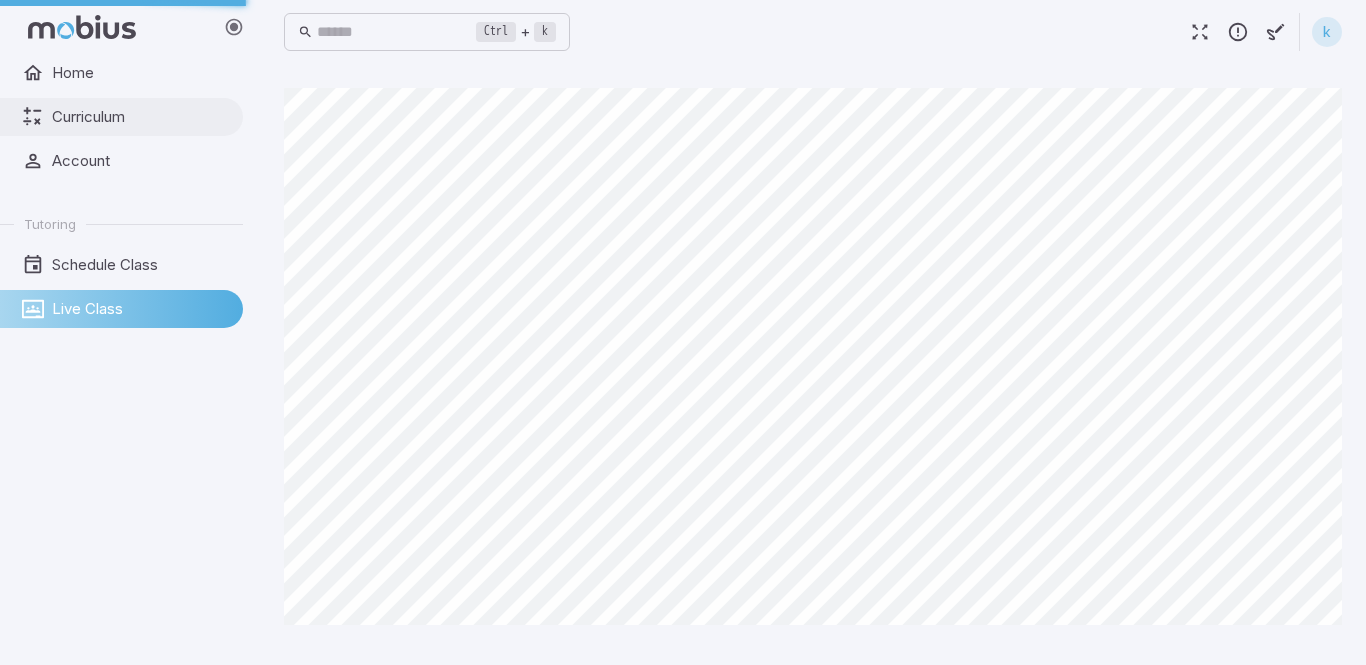 click on "Curriculum" at bounding box center (140, 117) 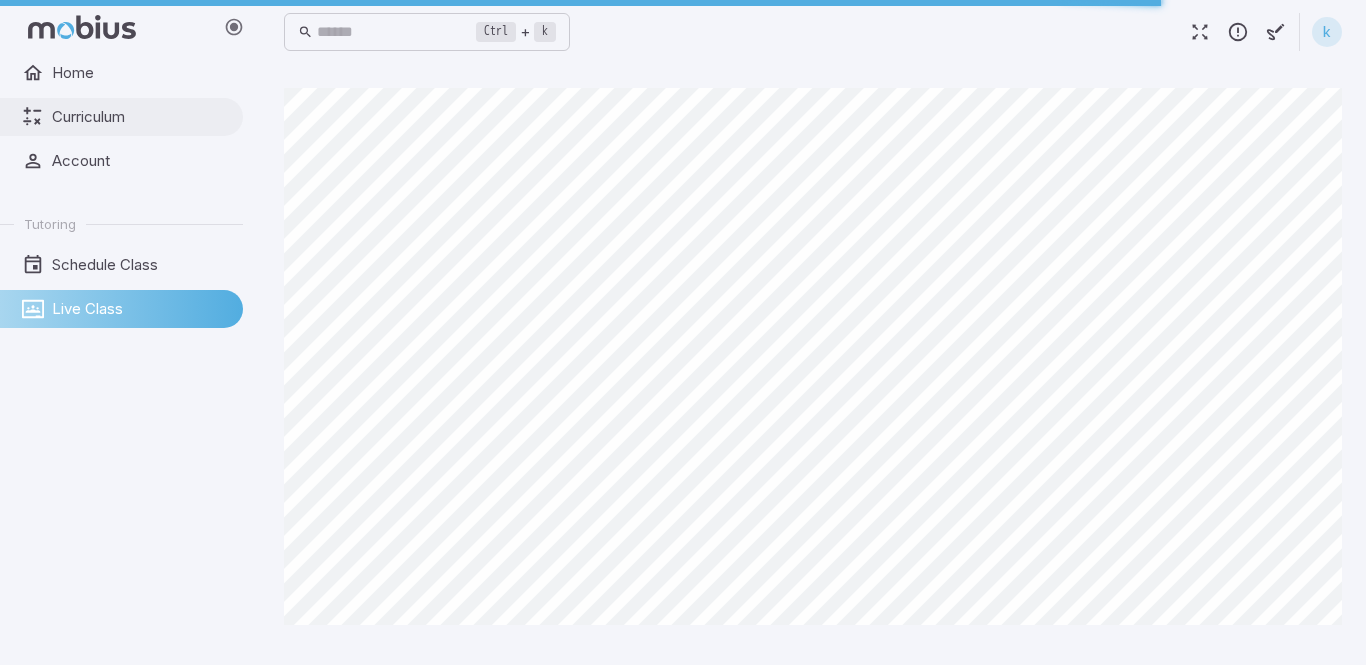 click on "Curriculum" at bounding box center (140, 117) 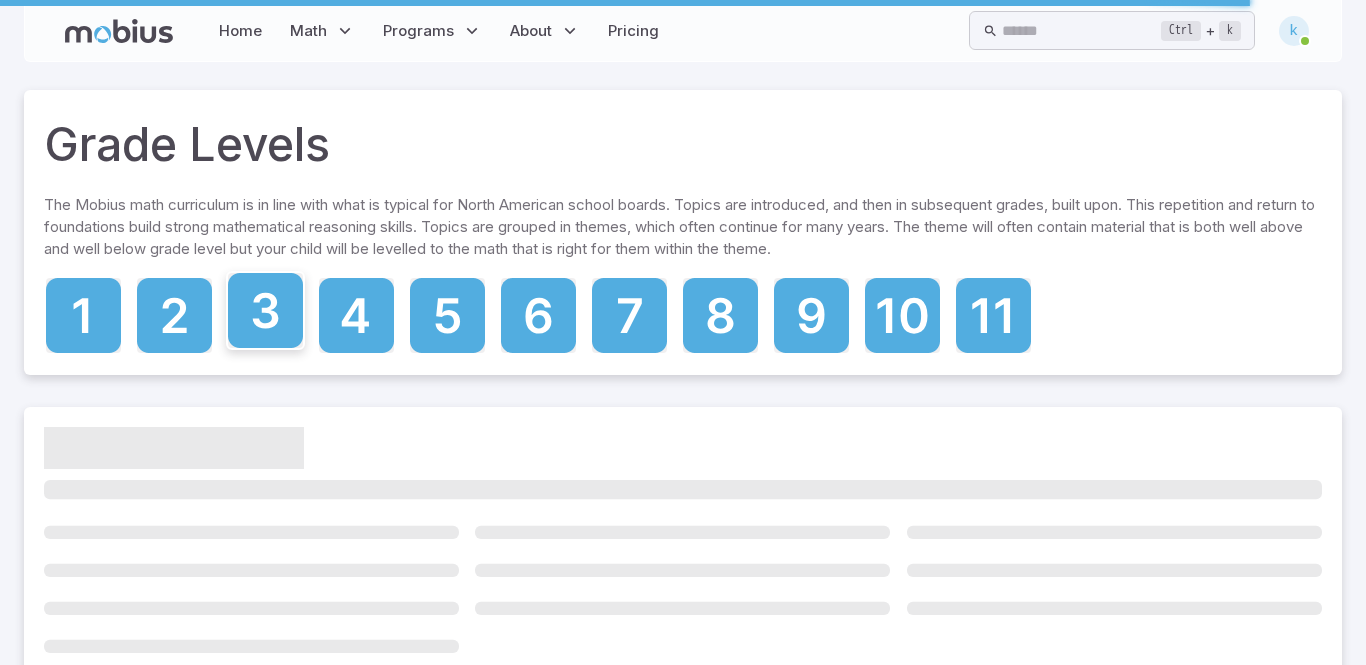 click 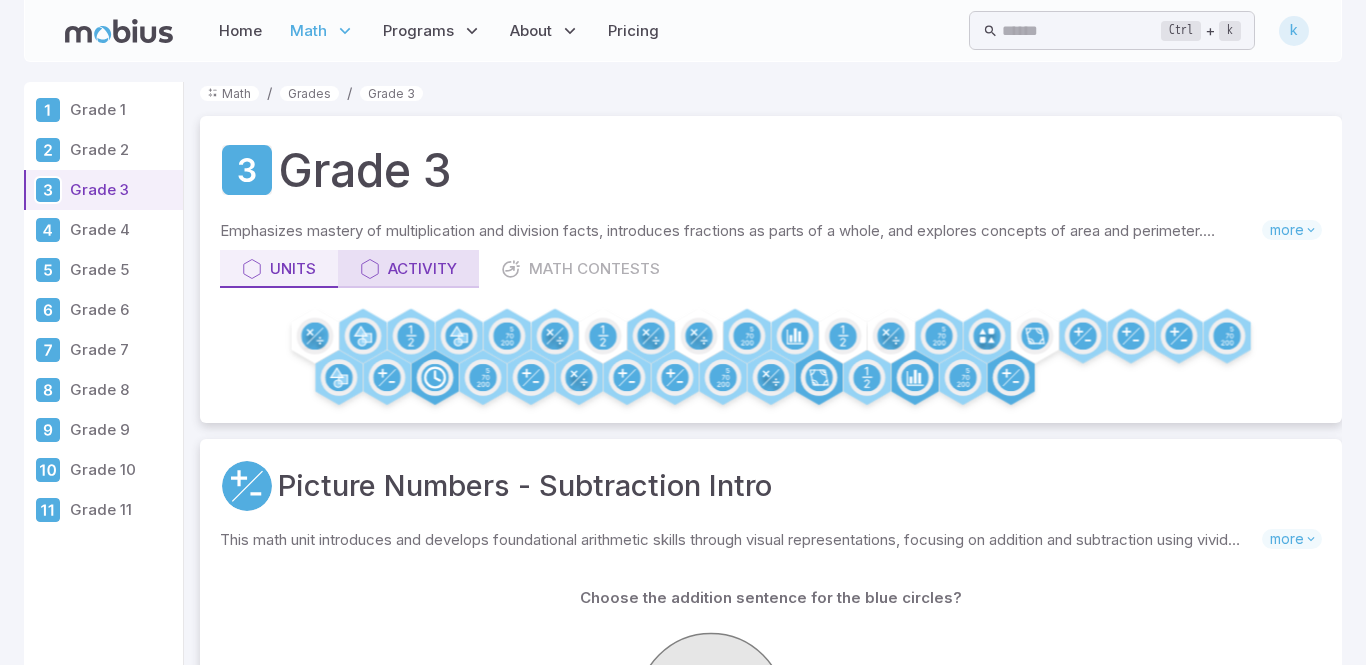 click on "Activity" at bounding box center [408, 269] 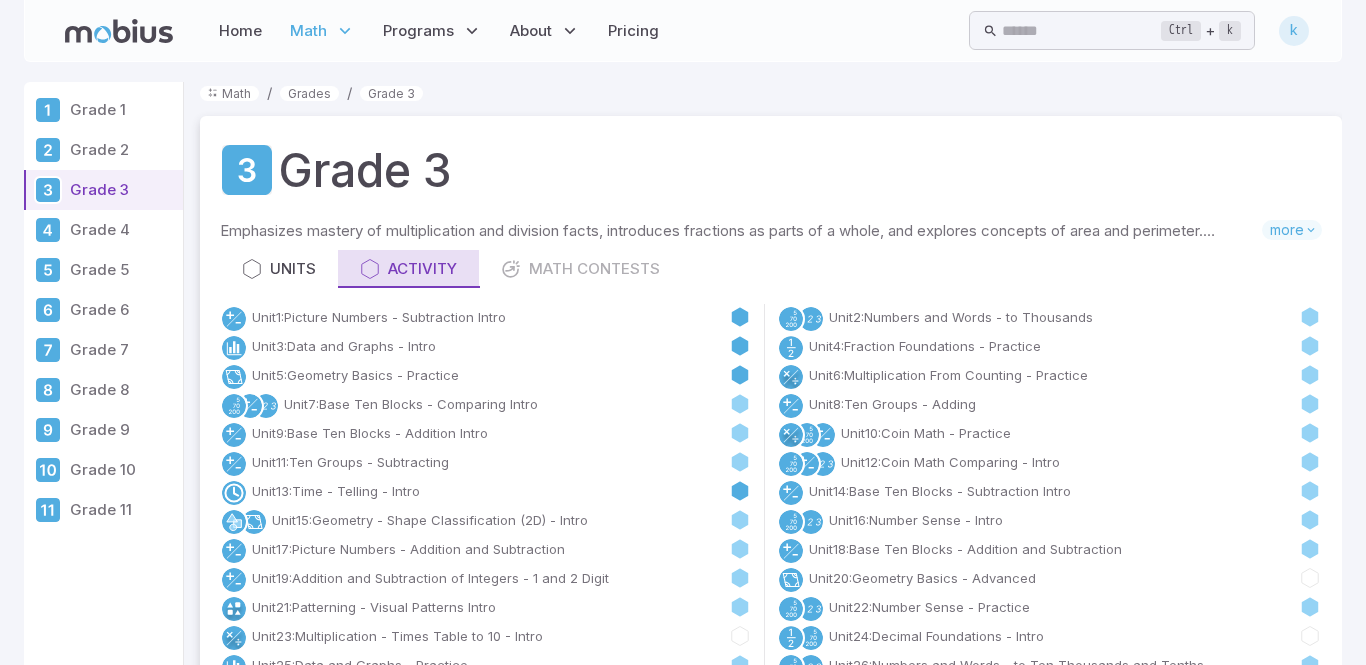 click on "Activity" at bounding box center (408, 269) 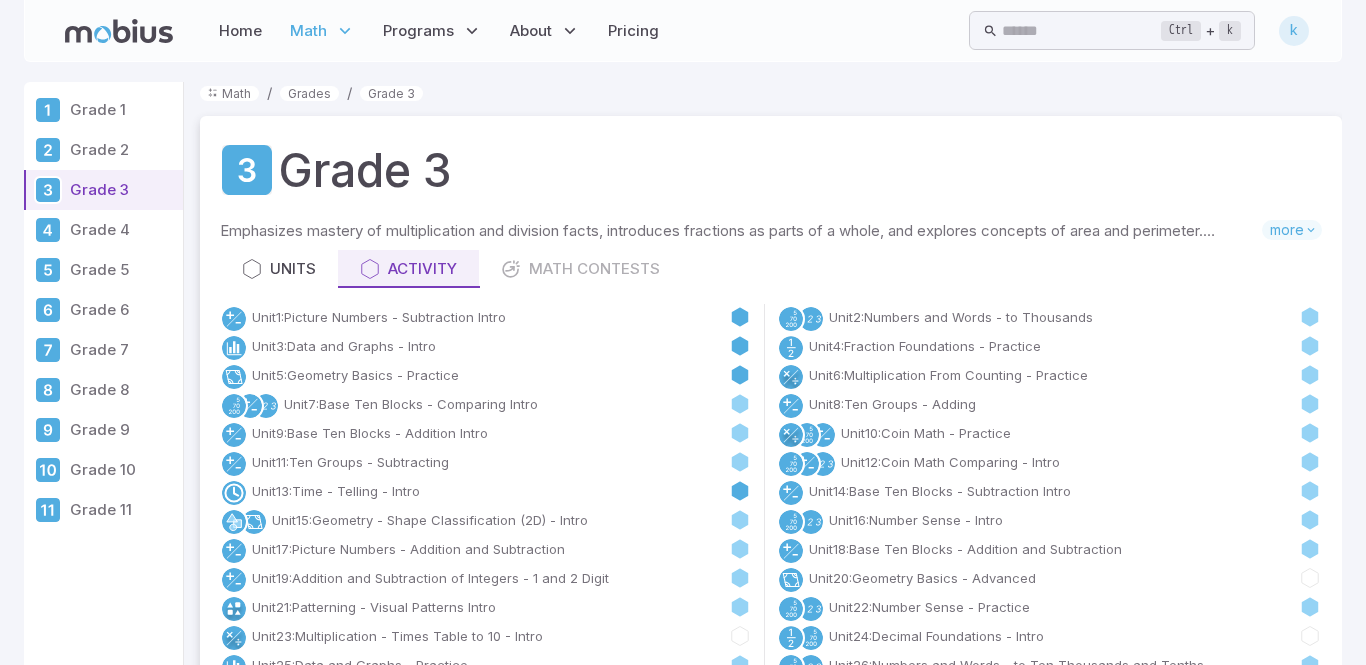 click on "Units Activity Math Contests" at bounding box center [771, 269] 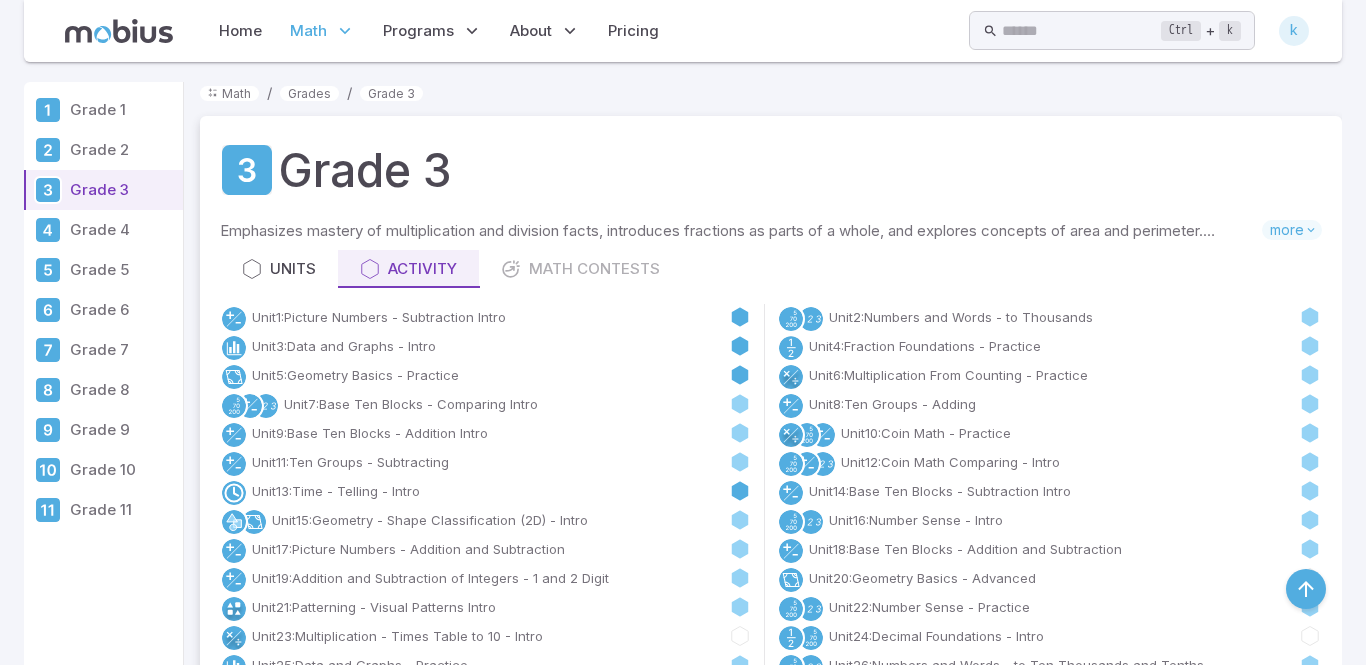 drag, startPoint x: 1365, startPoint y: 39, endPoint x: 1342, endPoint y: 17, distance: 31.827662 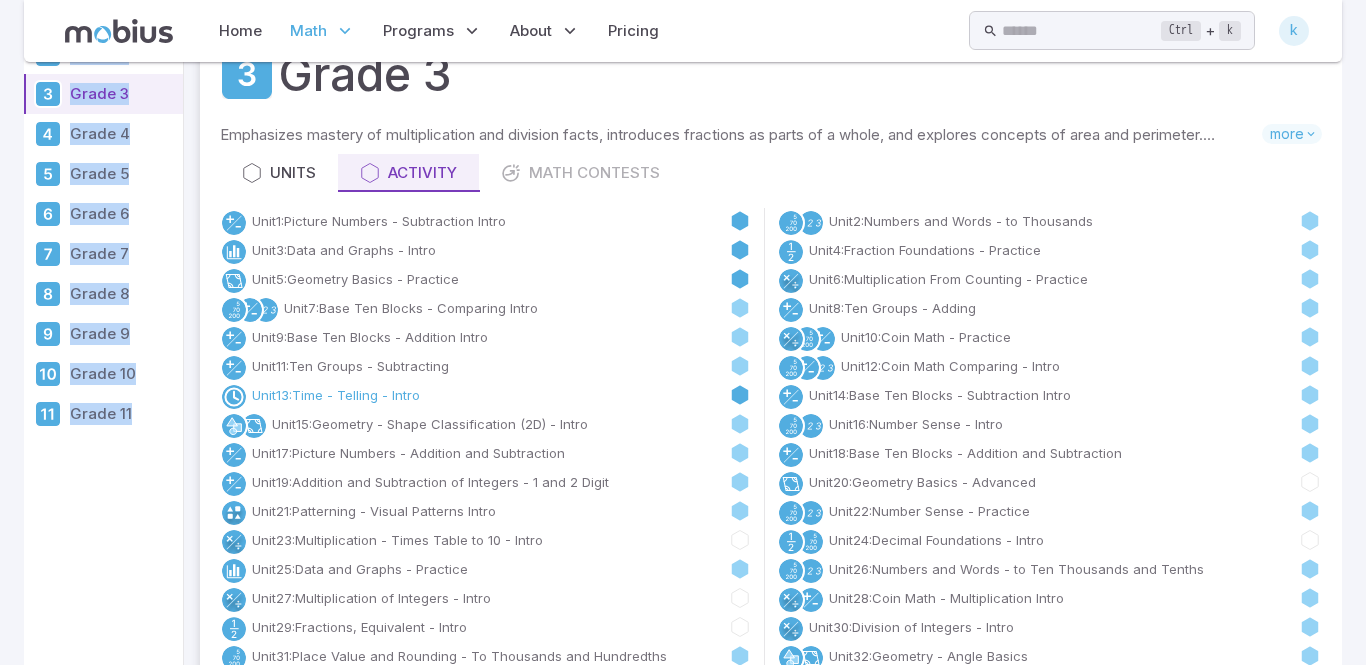click on "Unit  13 :  Time - Telling - Intro" at bounding box center [336, 395] 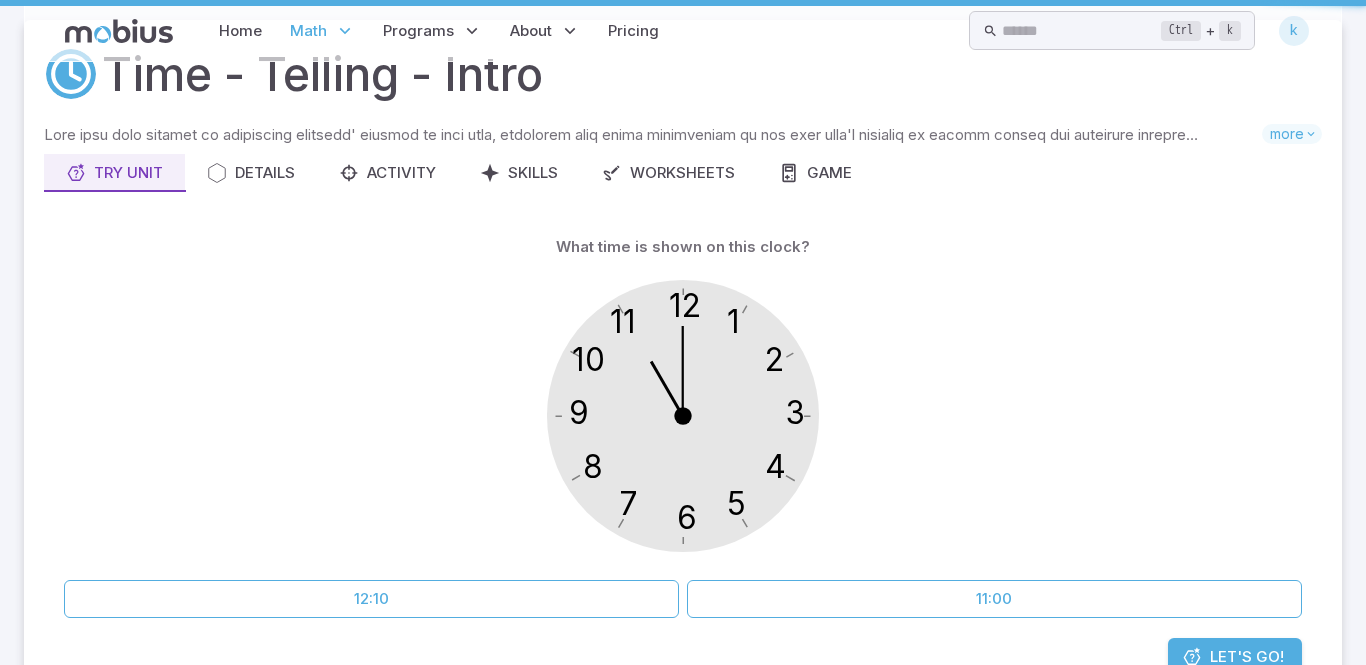scroll, scrollTop: 0, scrollLeft: 0, axis: both 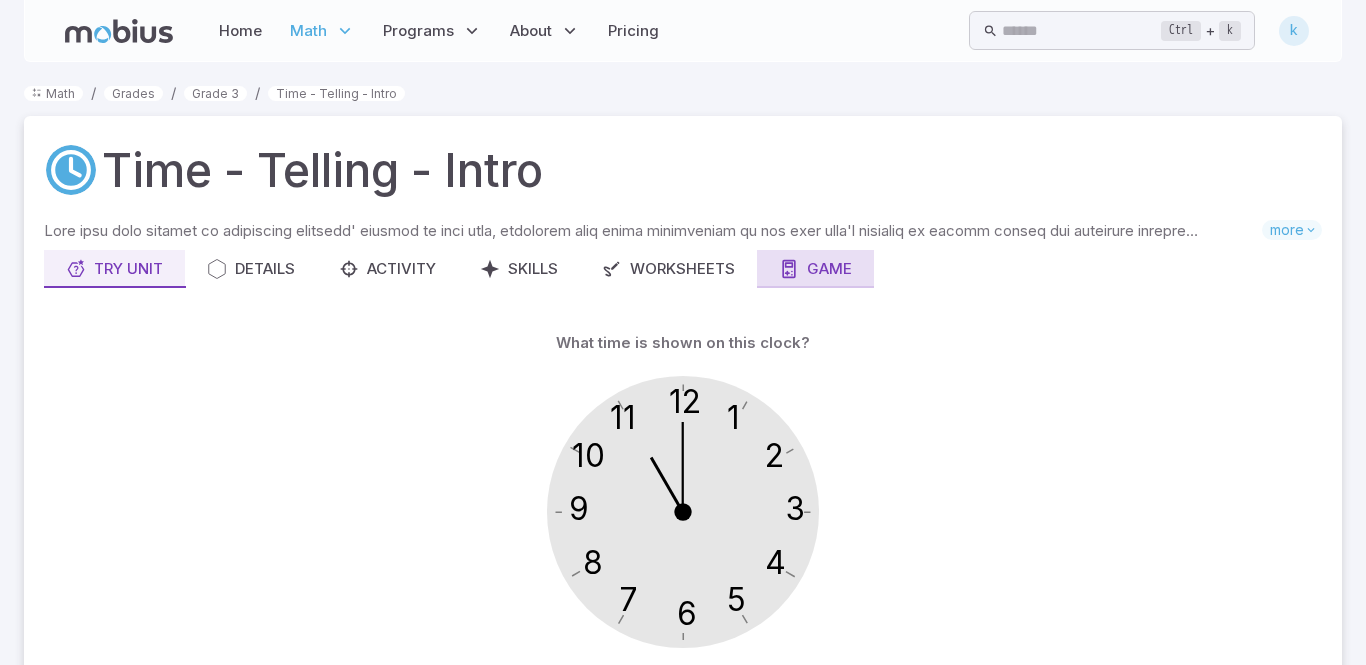 click on "Game" at bounding box center [815, 269] 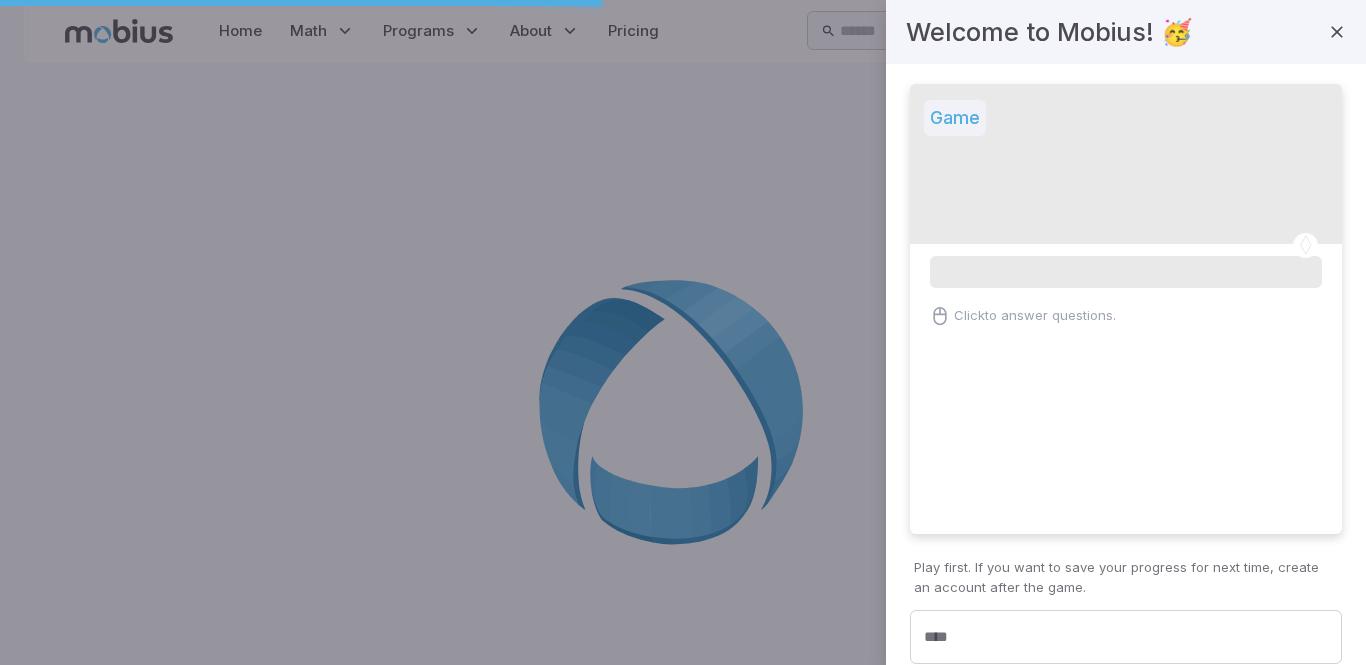 scroll, scrollTop: 0, scrollLeft: 0, axis: both 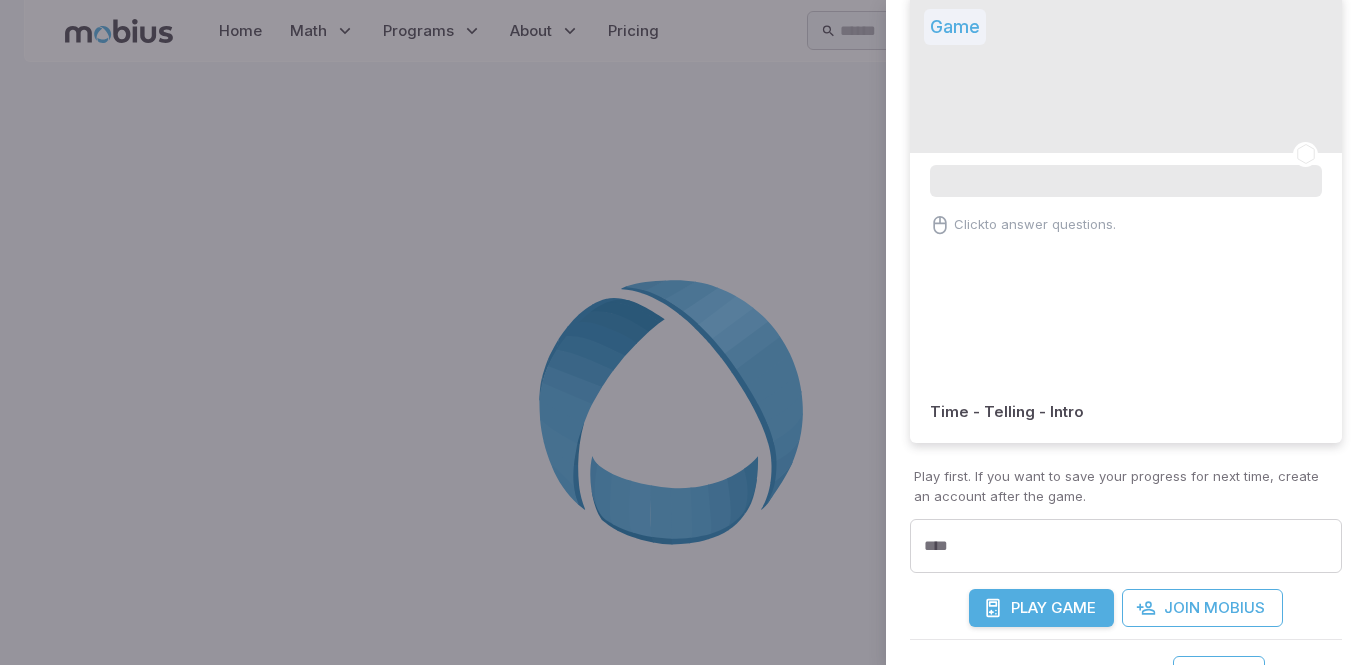 click on "Play Game" at bounding box center [1041, 608] 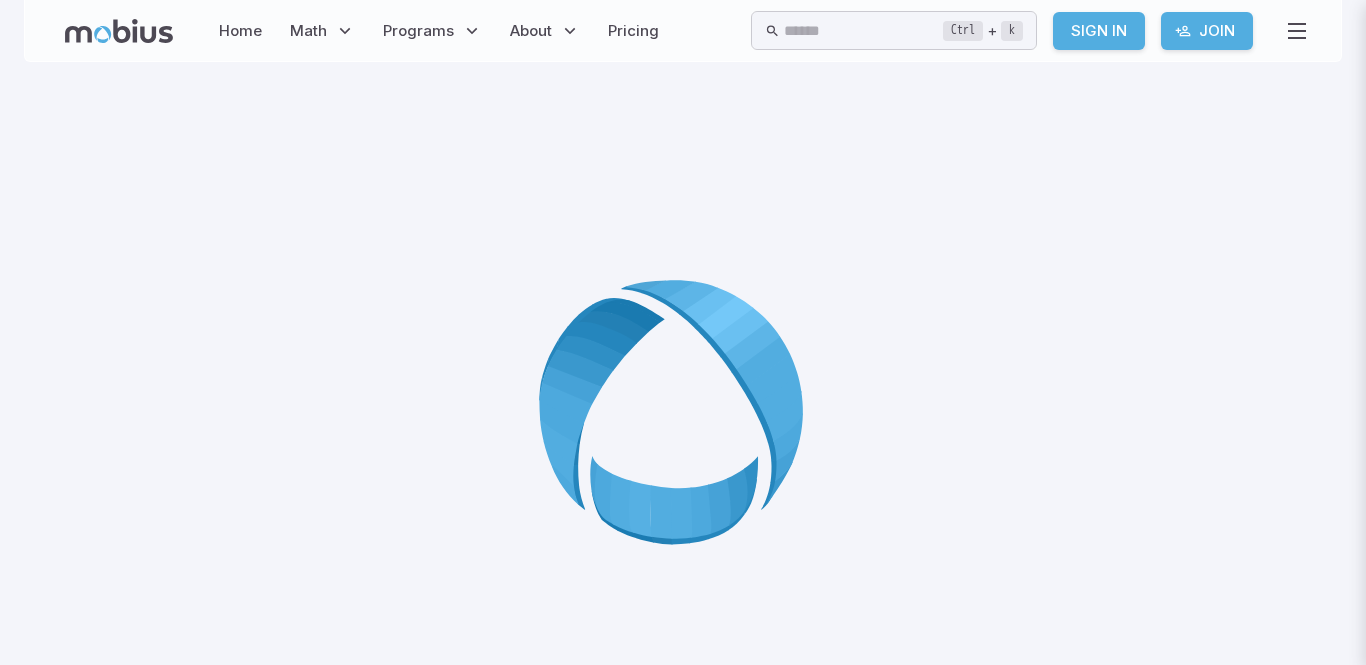 scroll, scrollTop: 693, scrollLeft: 0, axis: vertical 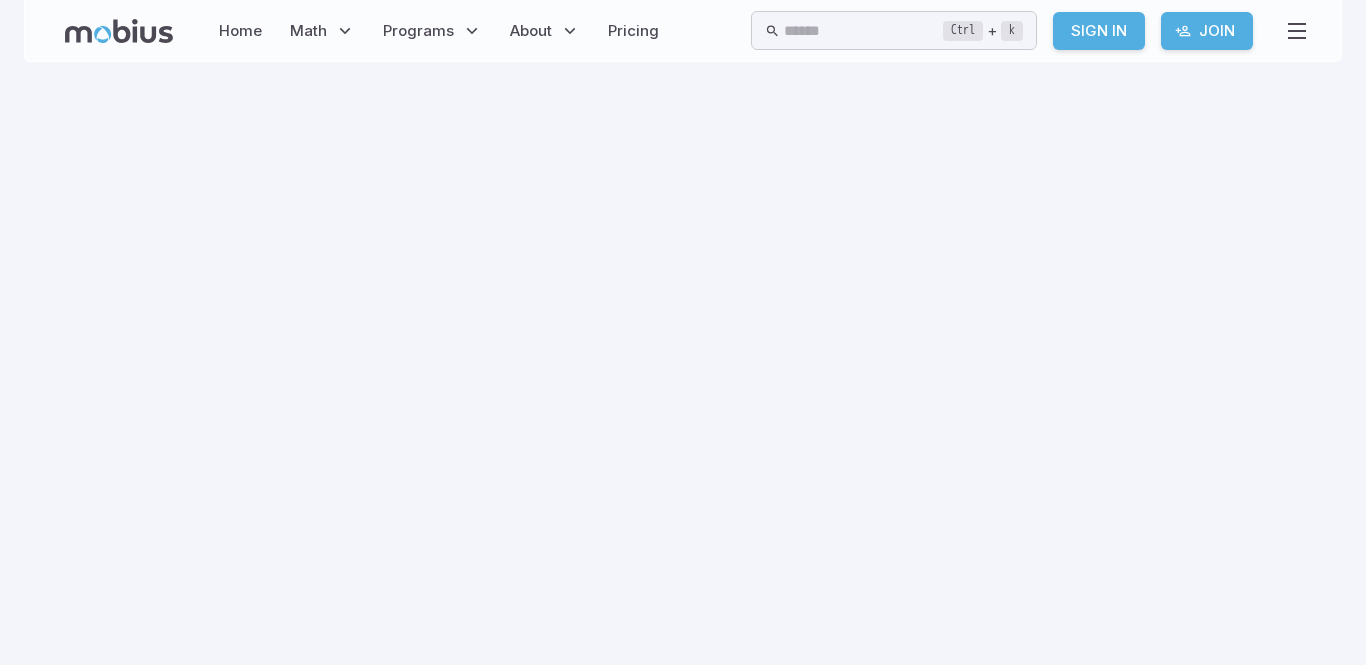 click at bounding box center [1297, 31] 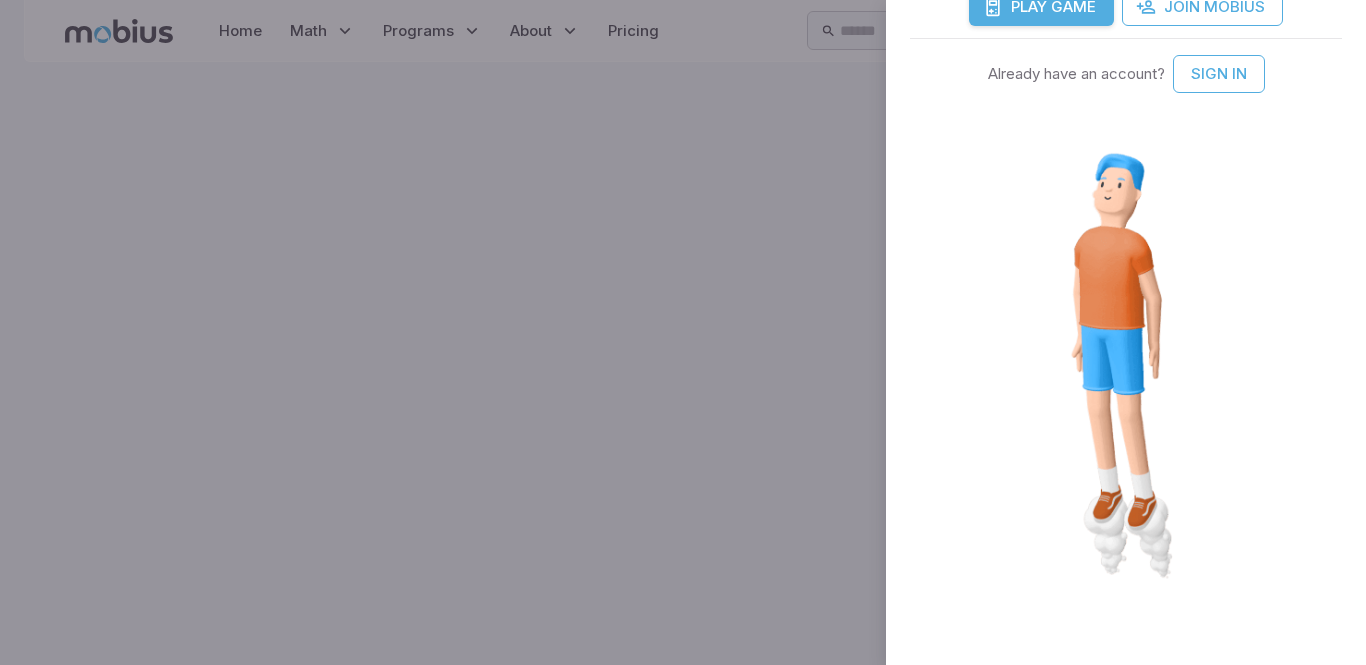 click on "Sign In" at bounding box center (1219, 74) 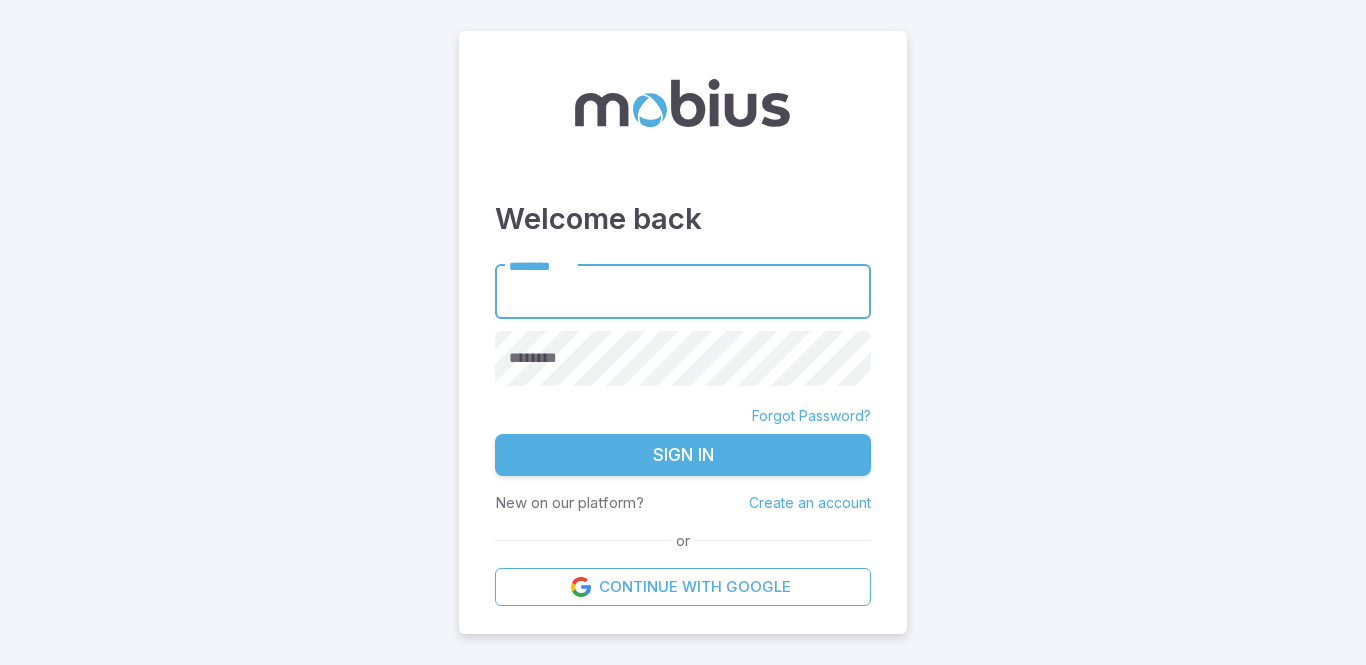 click on "Continue with Google" at bounding box center [683, 587] 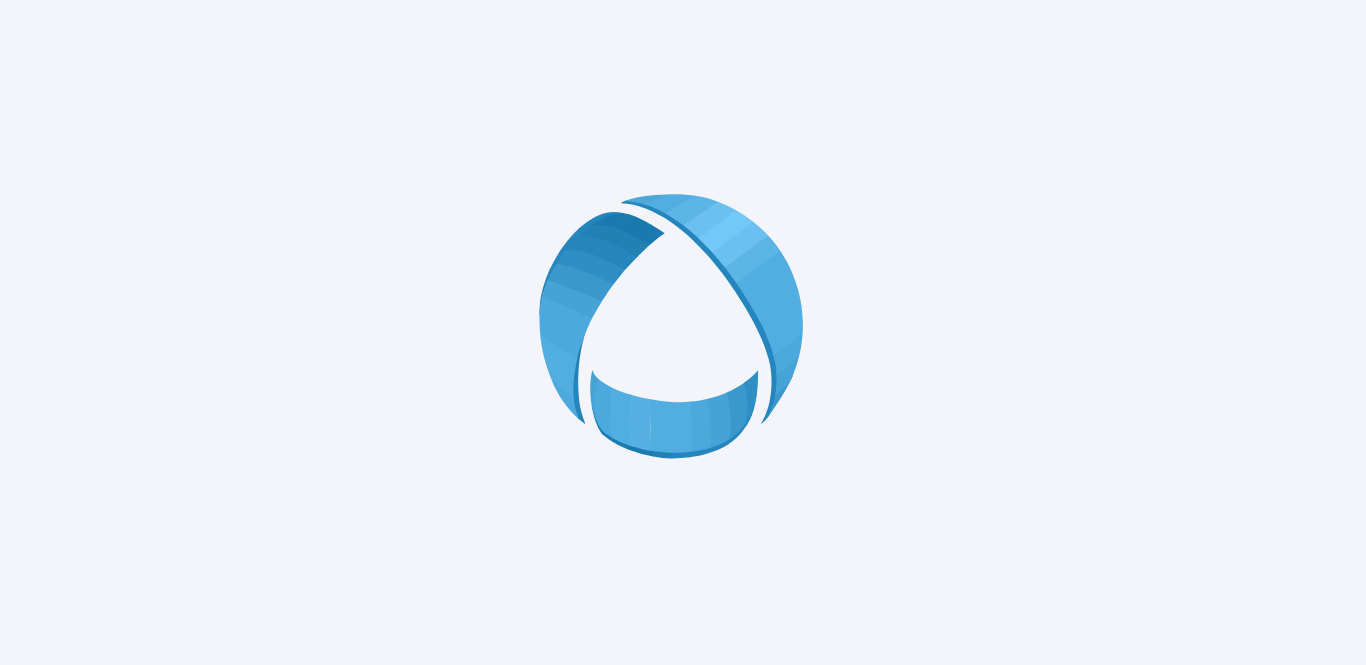 scroll, scrollTop: 0, scrollLeft: 0, axis: both 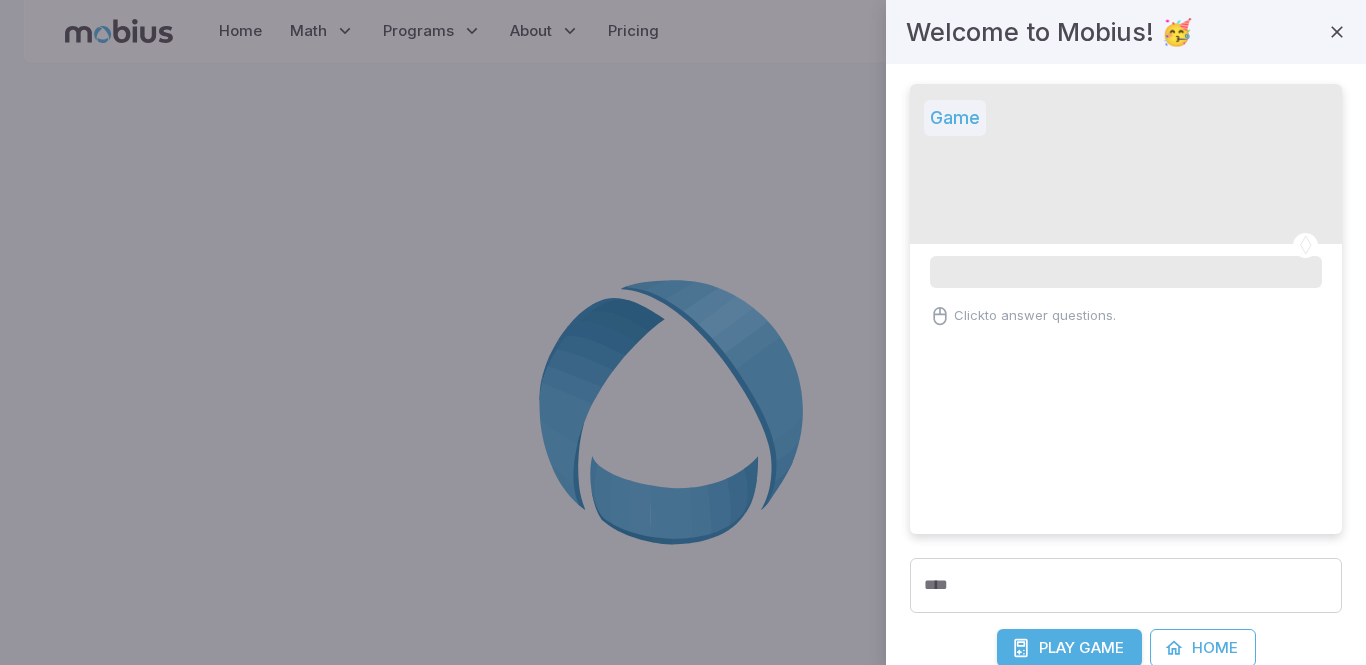 click on "Home Math Grade 1 Grade 2 Grade 3 Grade 4 Grade 5 Grade 6 Grade 7 Grade 8 Grade 9 Grade 10 Grade 11 Math Themes Programs Explorers (Grades 1-3) Explorers Elite (1-3) Navigators (Grades 4-6) Navigators Elite (4-6) Challengers (Grades 7-9) Challengers Elite (7-9) Schedule an Evaluation About Mobius Method Flexible Classes Company Support Pricing Ctrl + k ​ k   Home Math Grade 1 Grade 2 Grade 3 Grade 4 Grade 5 Grade 6 Grade 7 Grade 8 Grade 9 Grade 10 Grade 11 Math Themes Programs Explorers (Grades 1-3) Explorers Elite (1-3) Navigators (Grades 4-6) Navigators Elite (4-6) Challengers (Grades 7-9) Challengers Elite (7-9) Schedule an Evaluation About Mobius Method Flexible Classes Company Support Pricing Welcome to Mobius! 🥳 Game Click  to answer questions. **** **** Play Game Home" at bounding box center (683, 332) 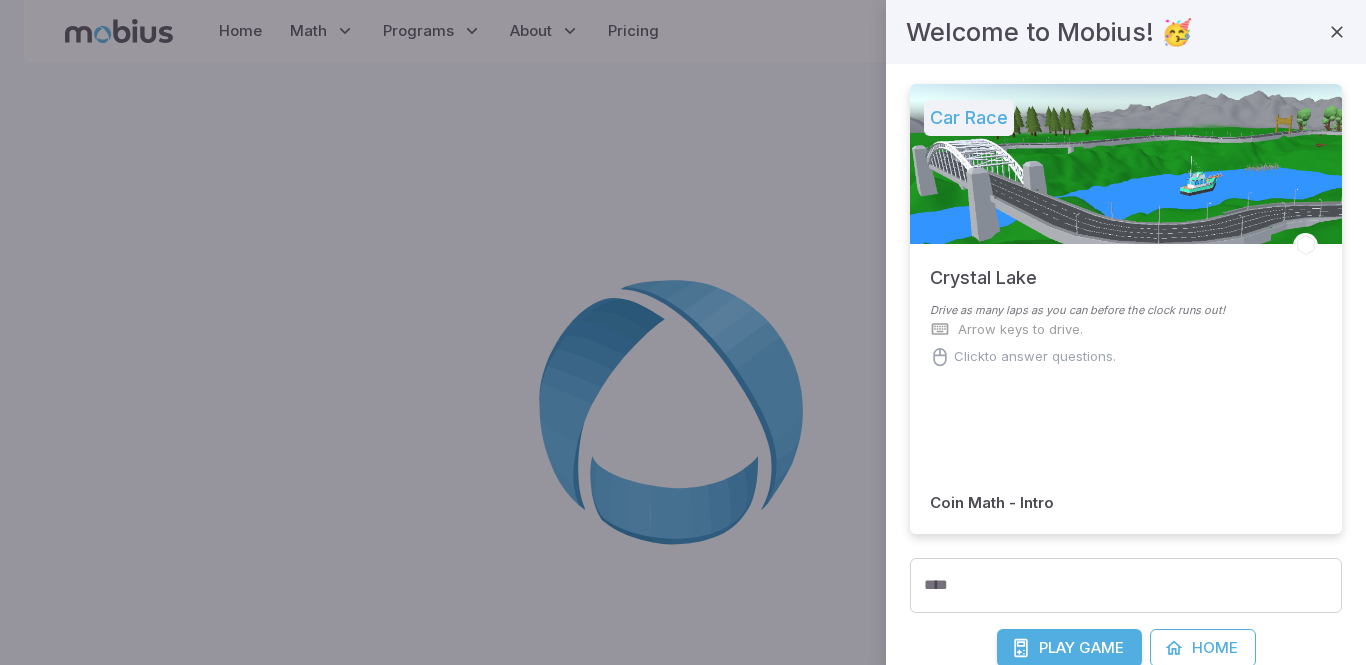 click on "Play" at bounding box center [1057, 648] 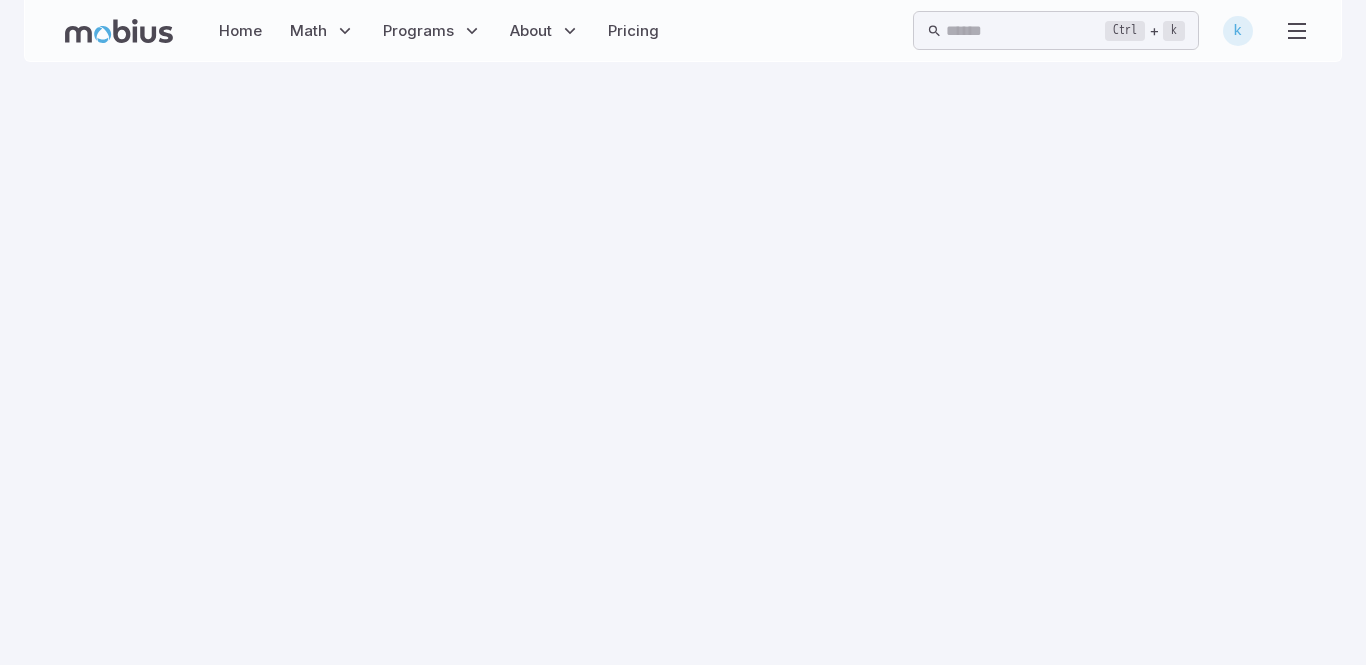drag, startPoint x: 1365, startPoint y: 43, endPoint x: 1353, endPoint y: 434, distance: 391.1841 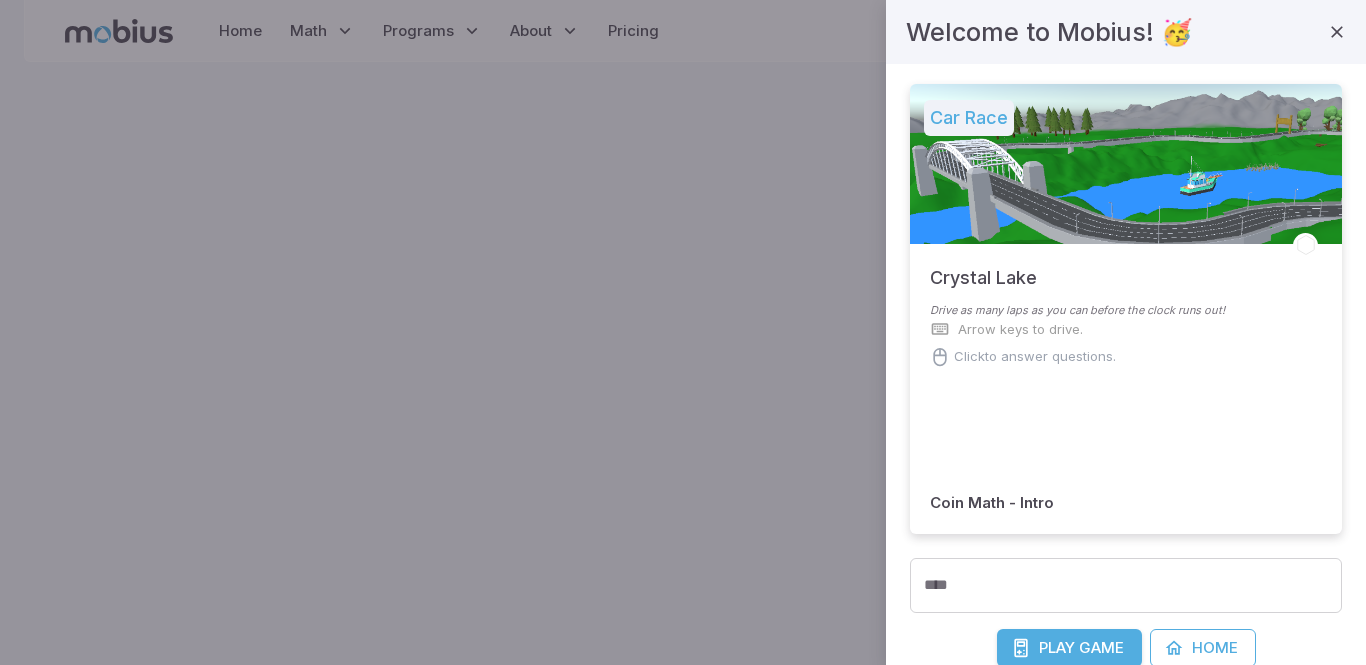 click on "Play" at bounding box center (1057, 648) 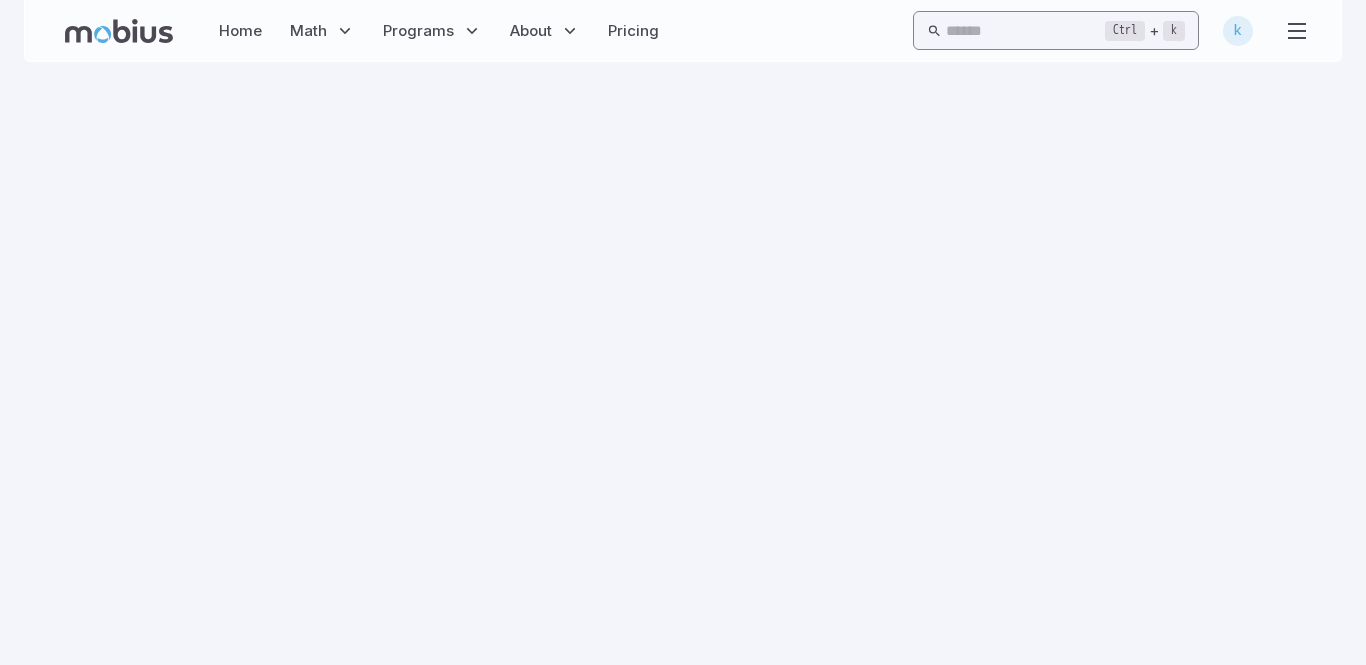 click at bounding box center (1025, 30) 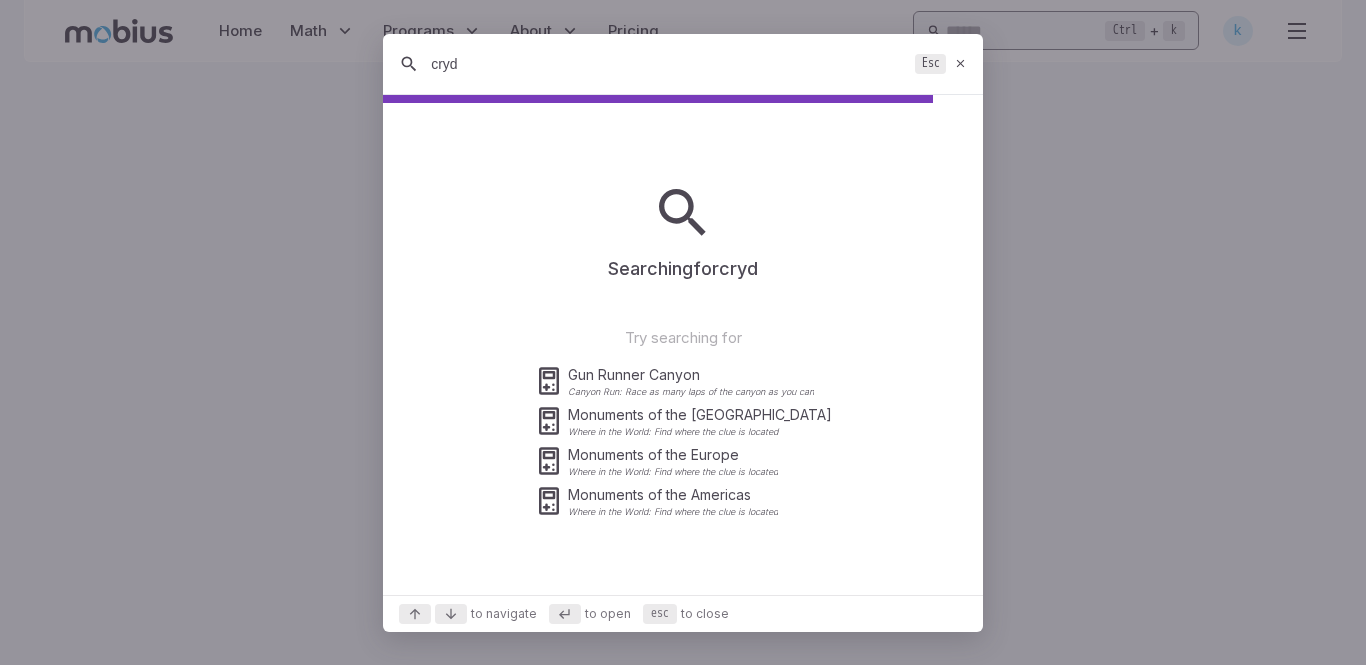 type on "cry" 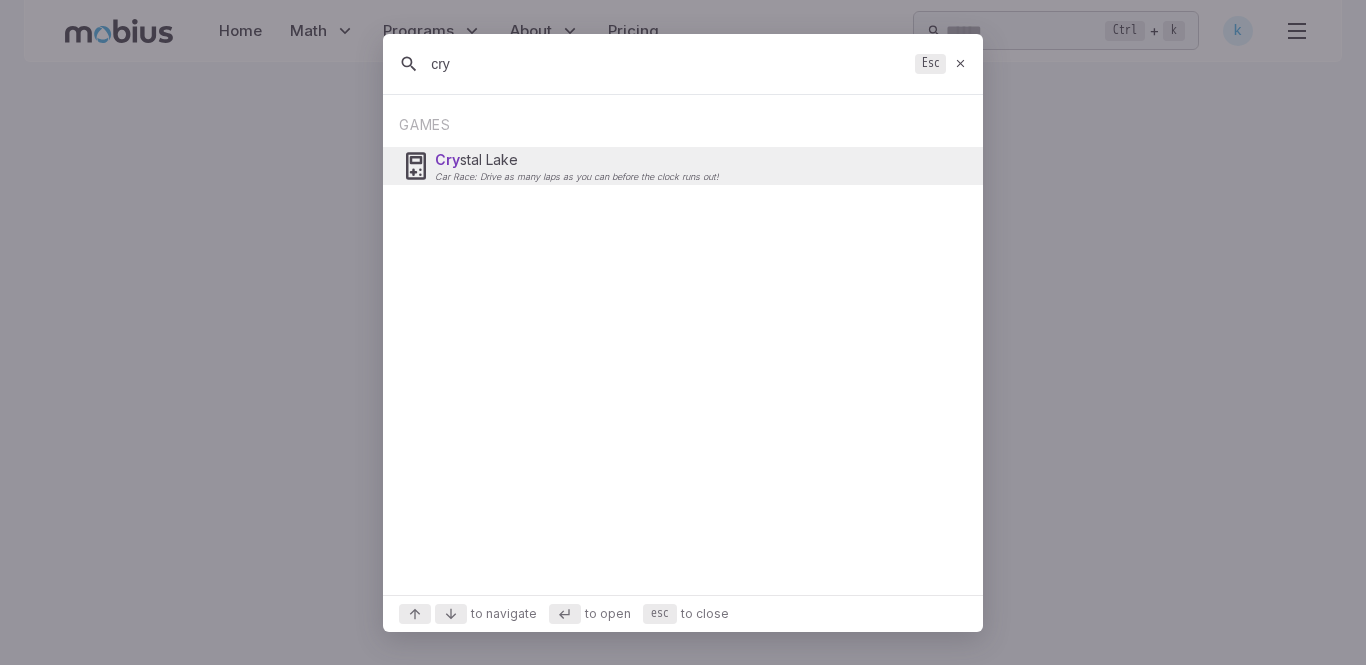 click on "Cry stal Lake Car Race: Drive as many laps as you can before the clock runs out!" at bounding box center (683, 166) 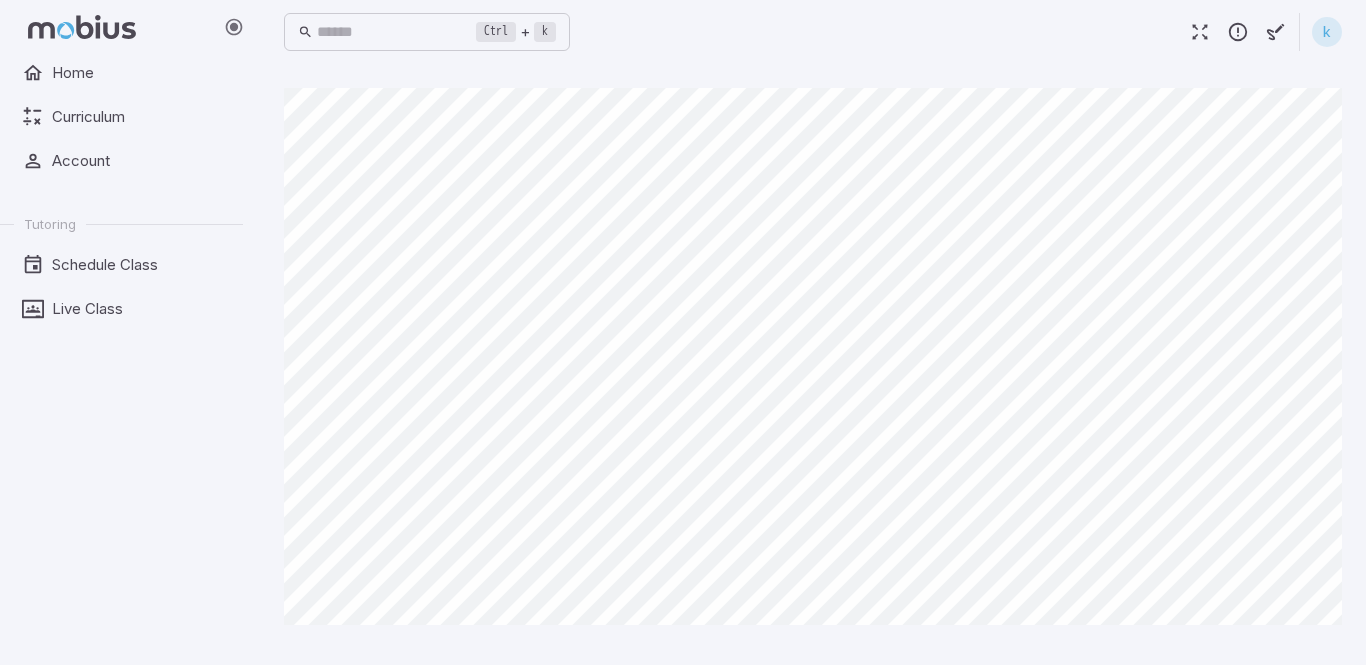 drag, startPoint x: 1357, startPoint y: 160, endPoint x: 1362, endPoint y: 363, distance: 203.06157 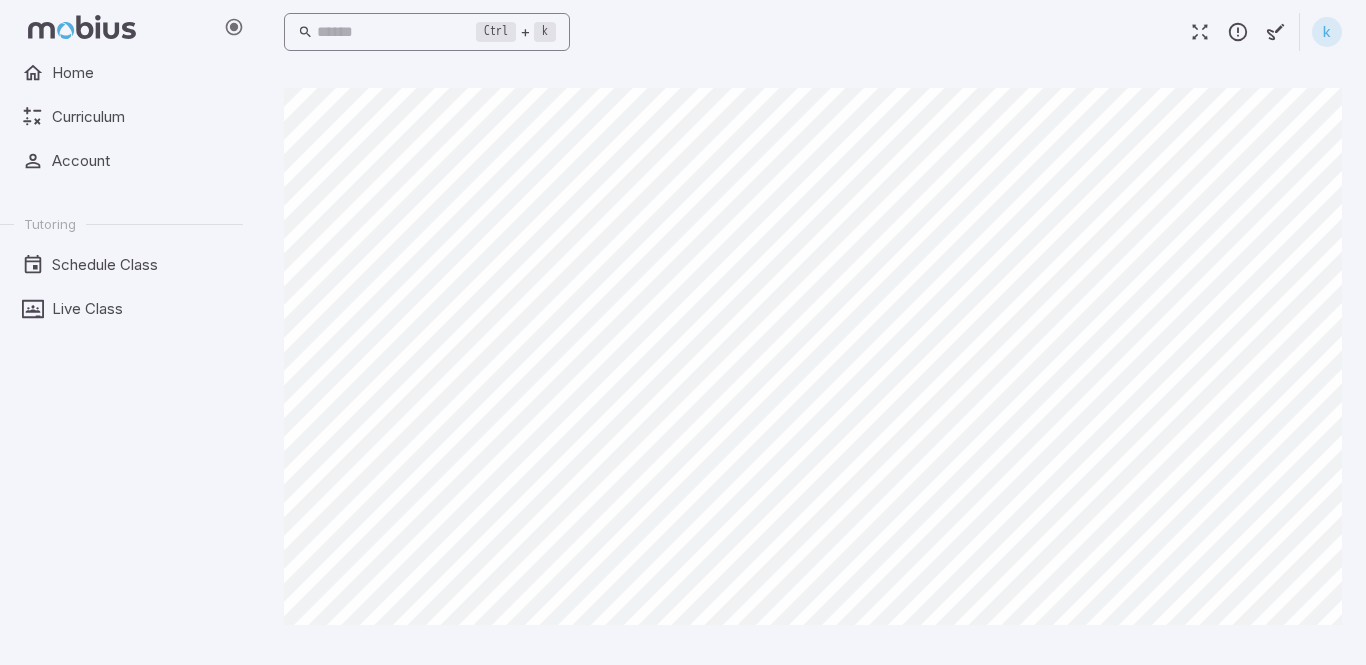 click at bounding box center [396, 32] 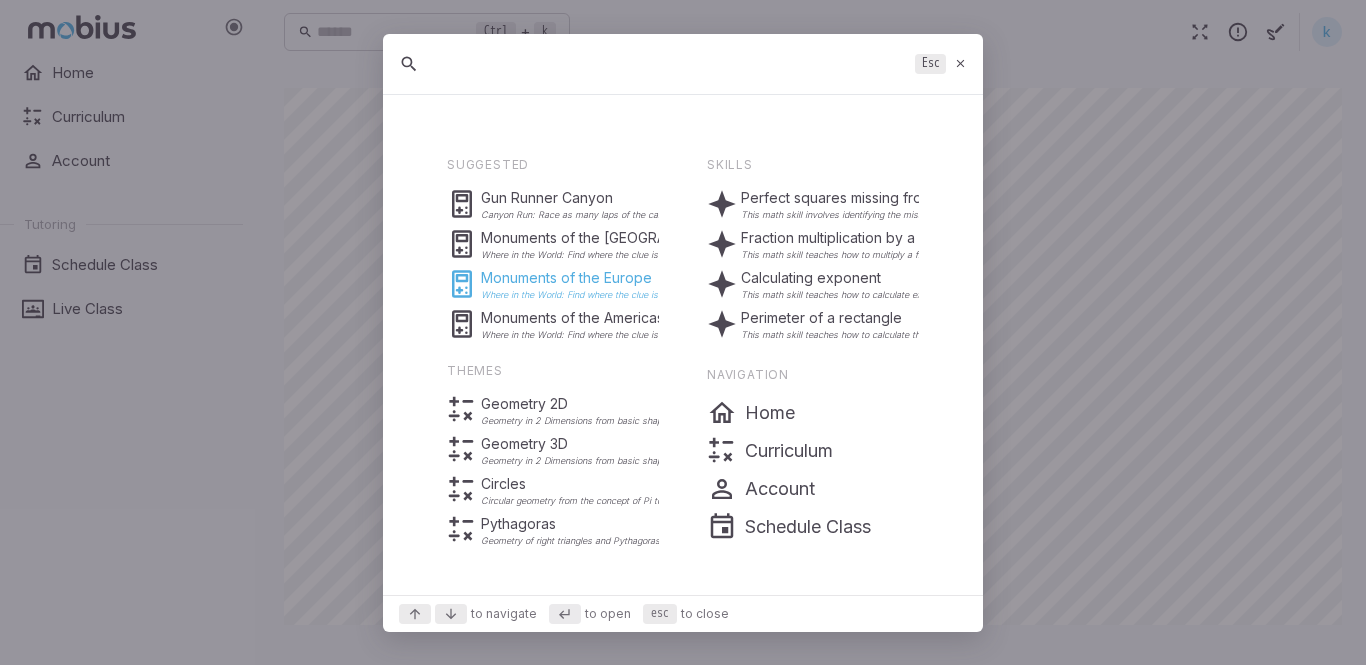 click on "Where in the World: Find where the clue is located" at bounding box center [586, 295] 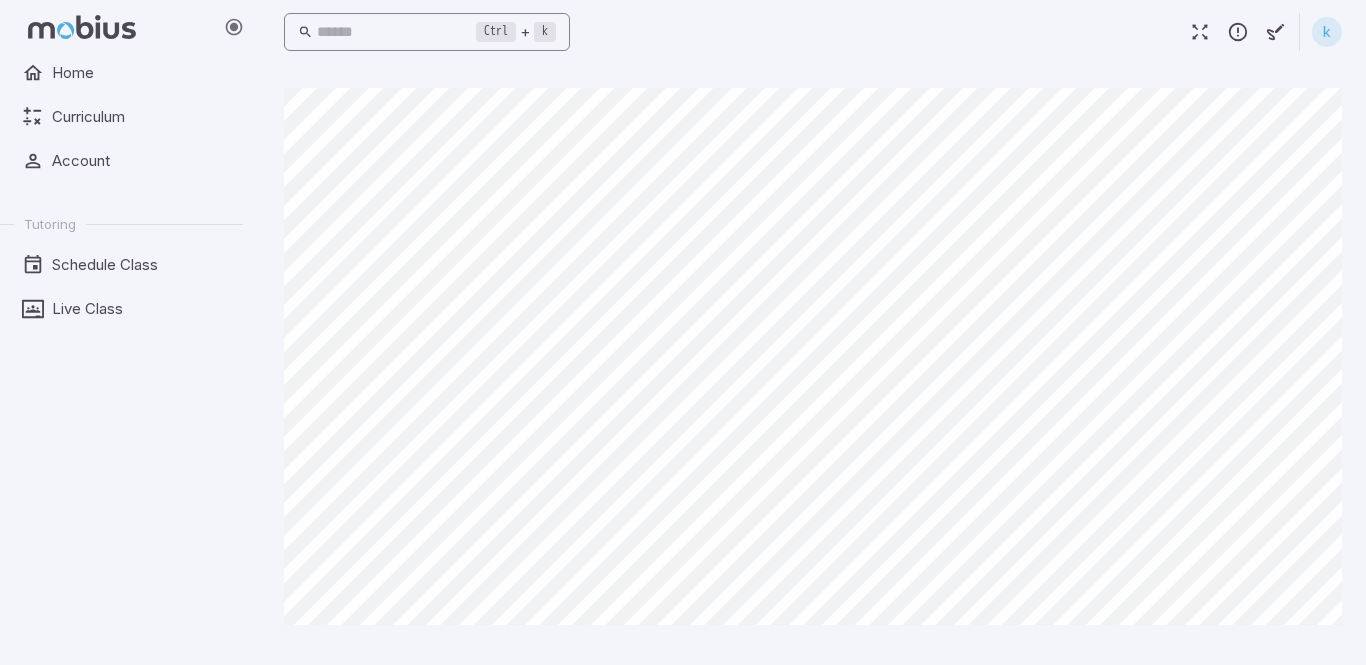 click at bounding box center (396, 32) 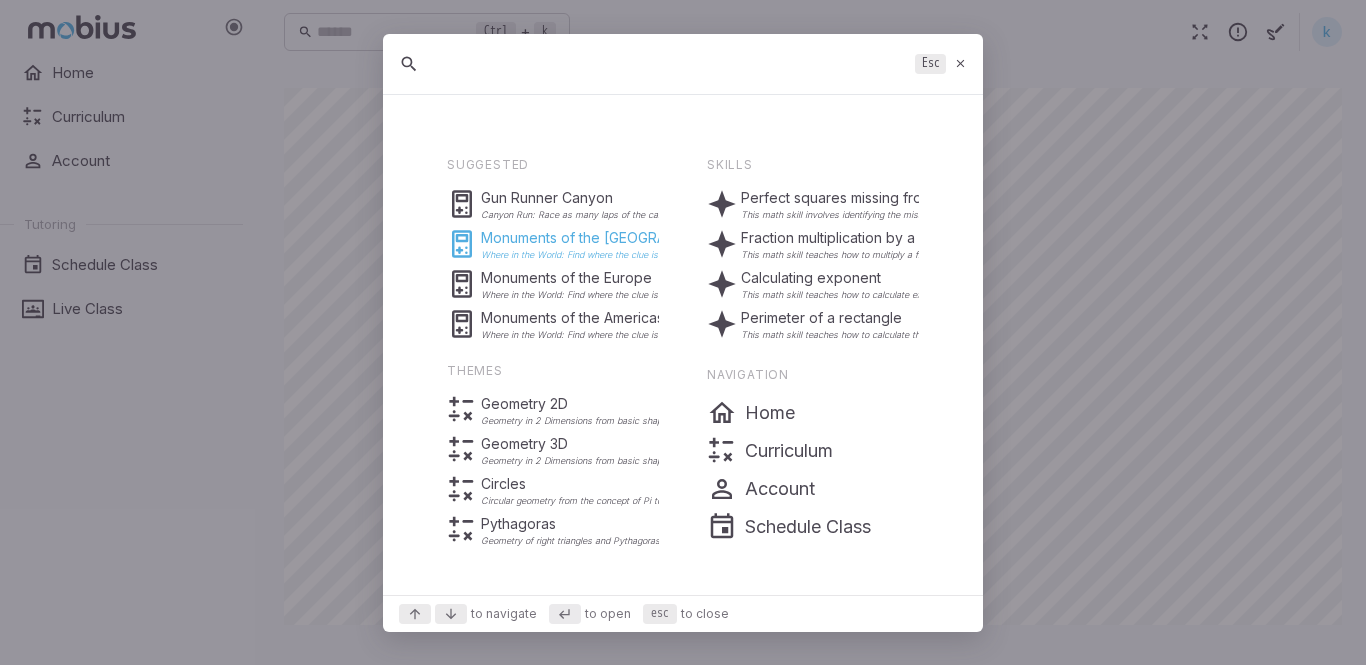 click on "Monuments of the [GEOGRAPHIC_DATA]" at bounding box center [613, 238] 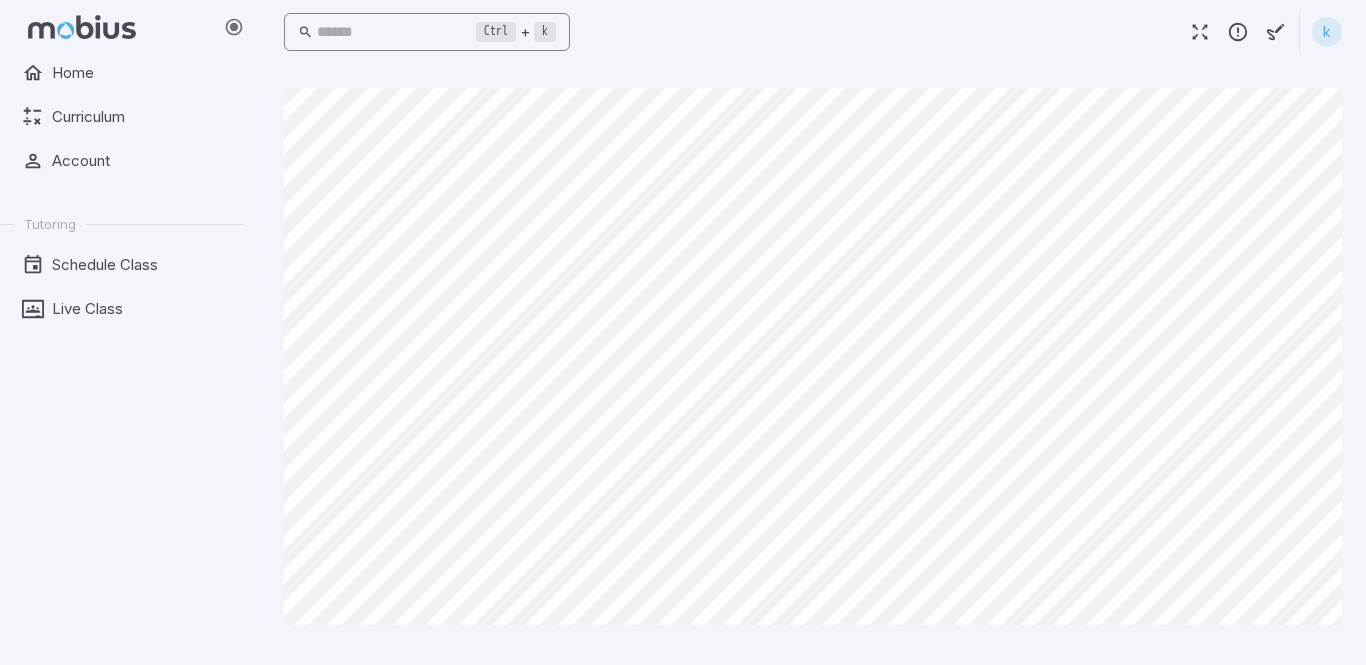 click at bounding box center (396, 32) 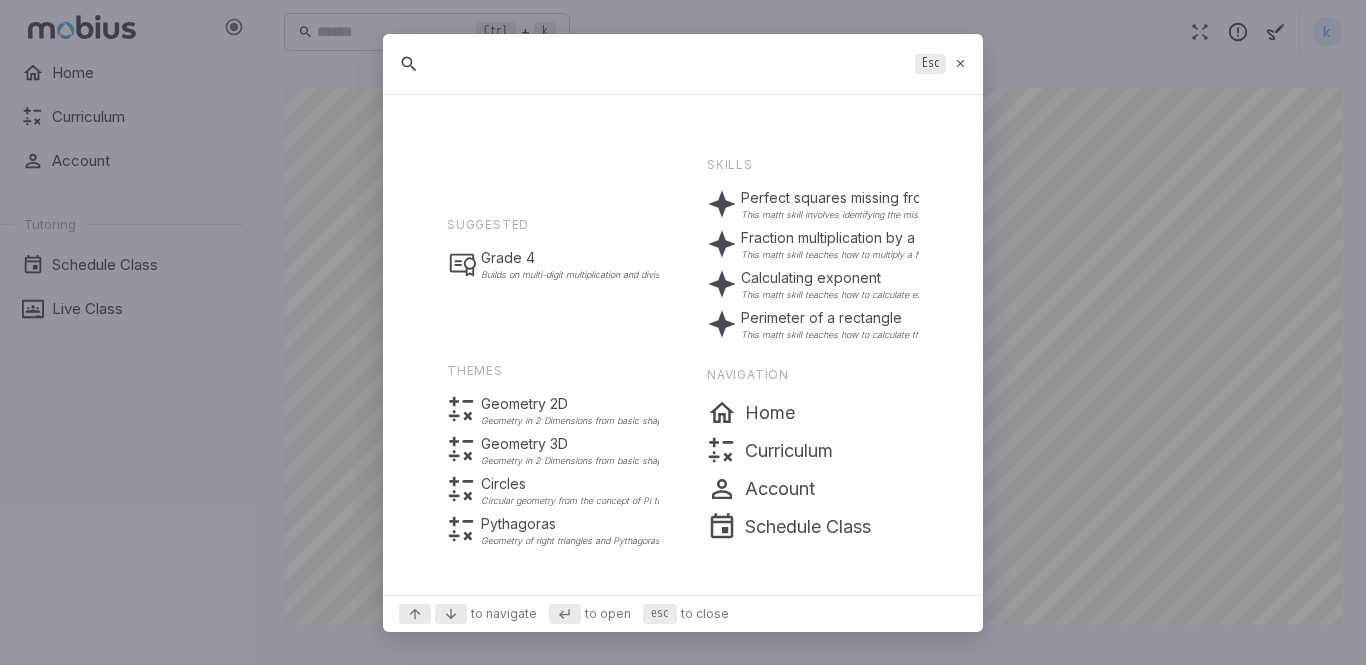 click on "Suggested Grade 4 Builds on multi-digit multiplication and division, deepens understanding of fractions and decimals, and introduces geometry concepts like angles, lines, and symmetry. Focuses on solving multi-step word problems and understanding factors and multiples for number theory foundations." at bounding box center (553, 249) 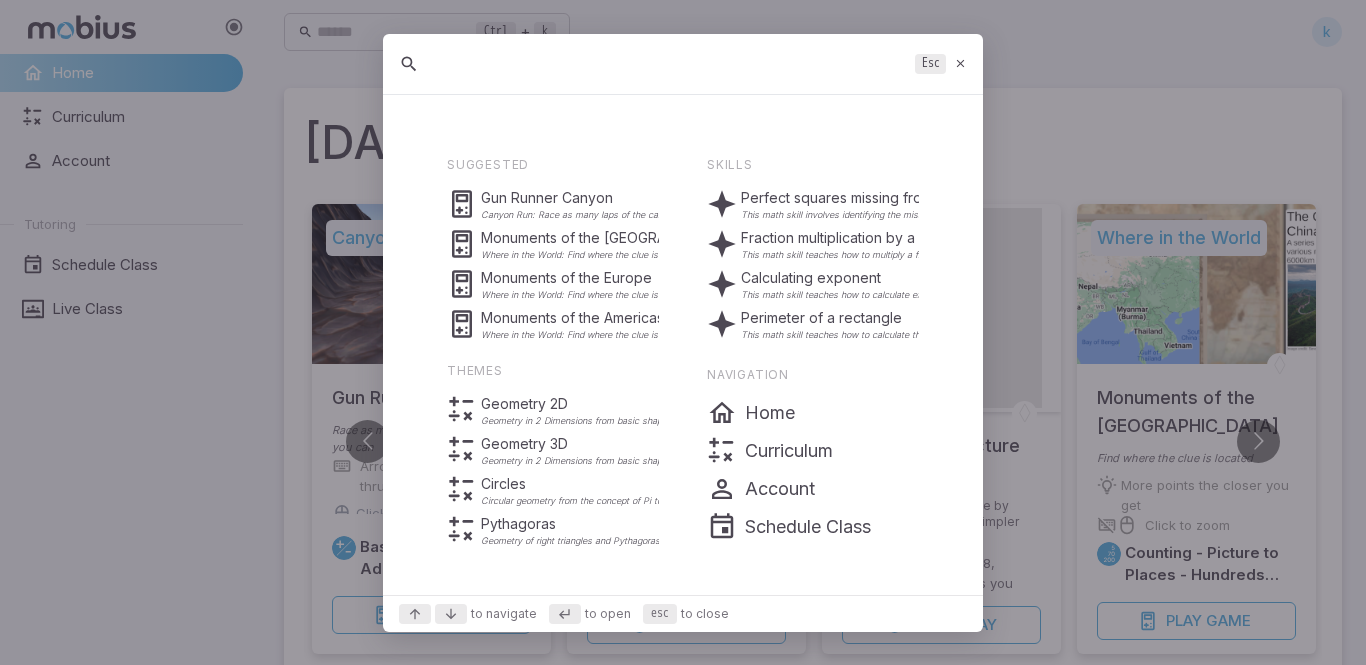 click at bounding box center [669, 64] 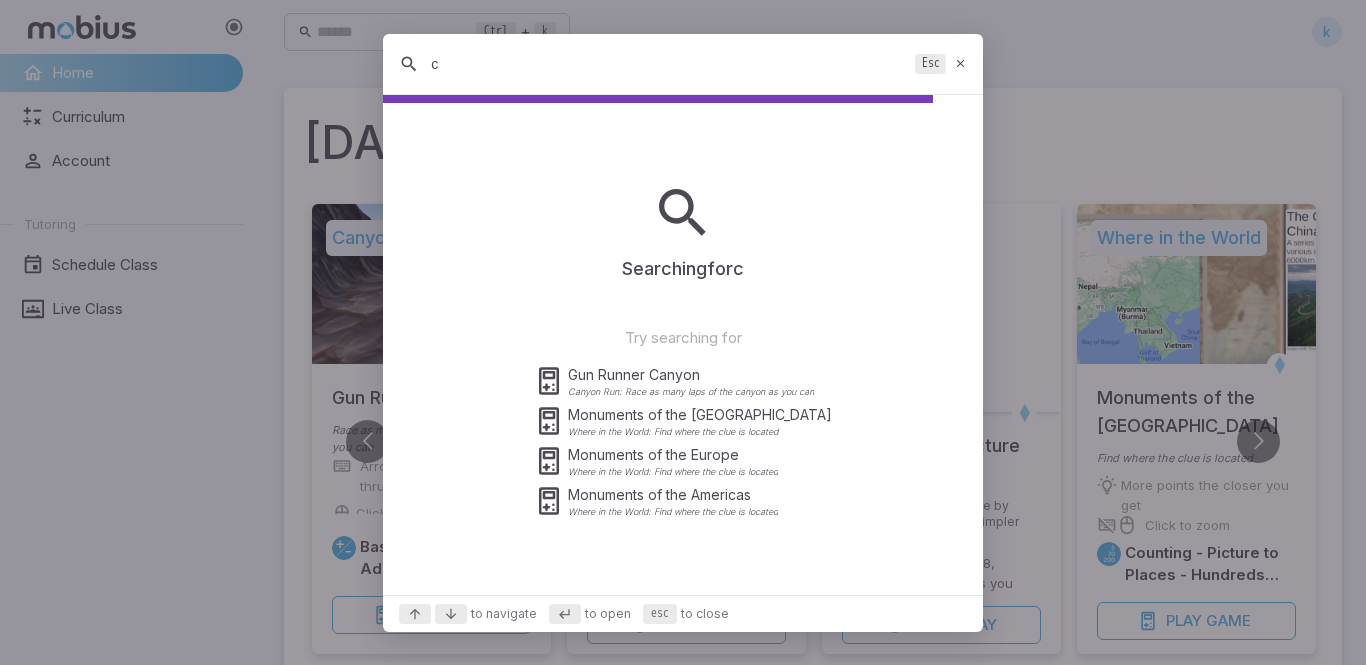 type 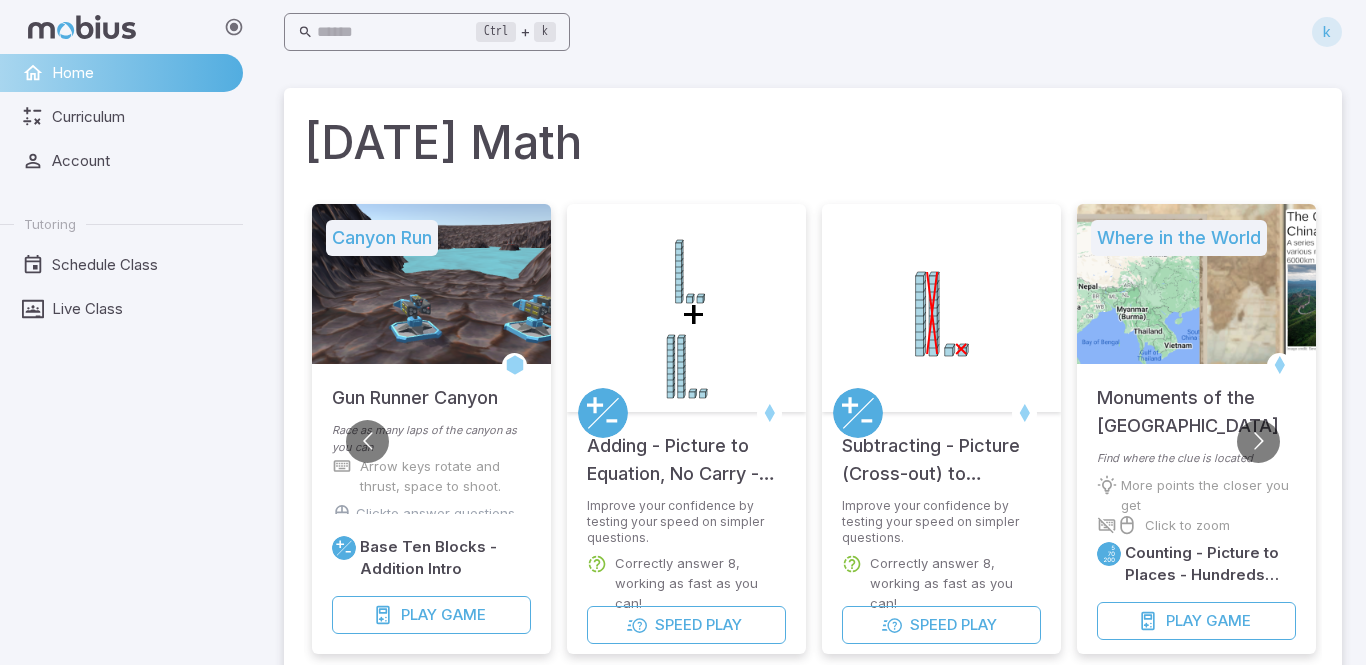 click at bounding box center (396, 32) 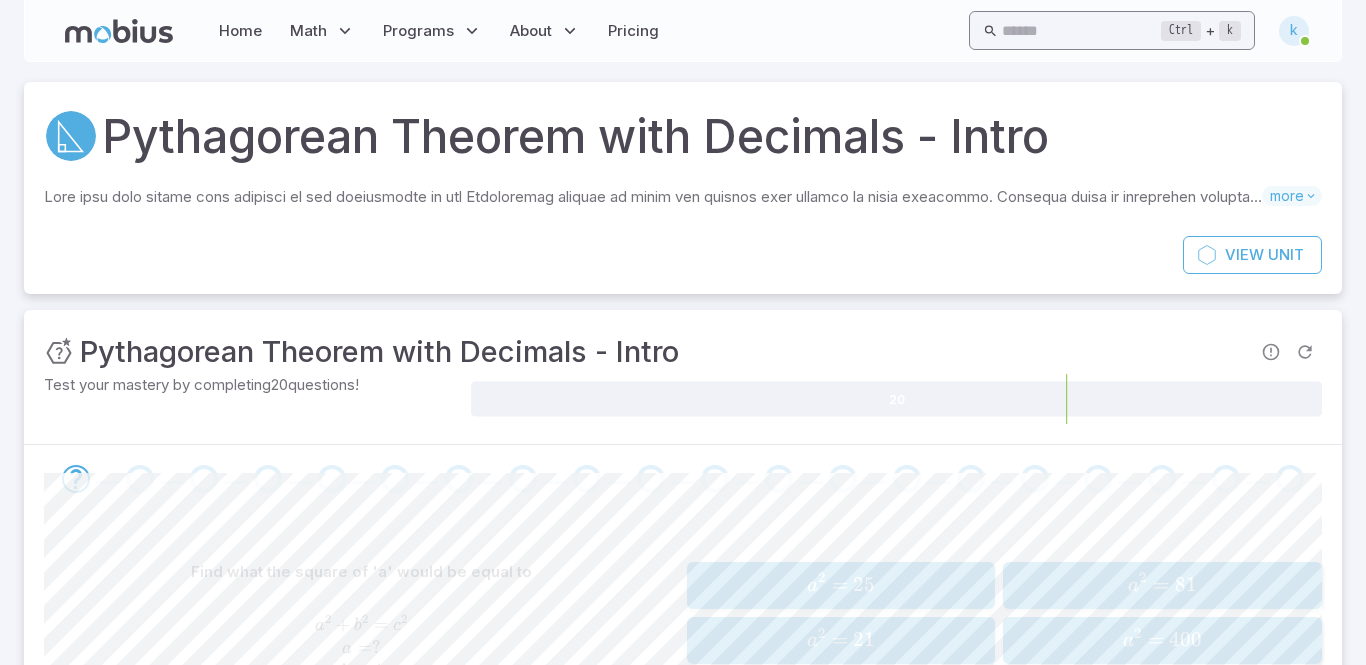 click at bounding box center (1081, 30) 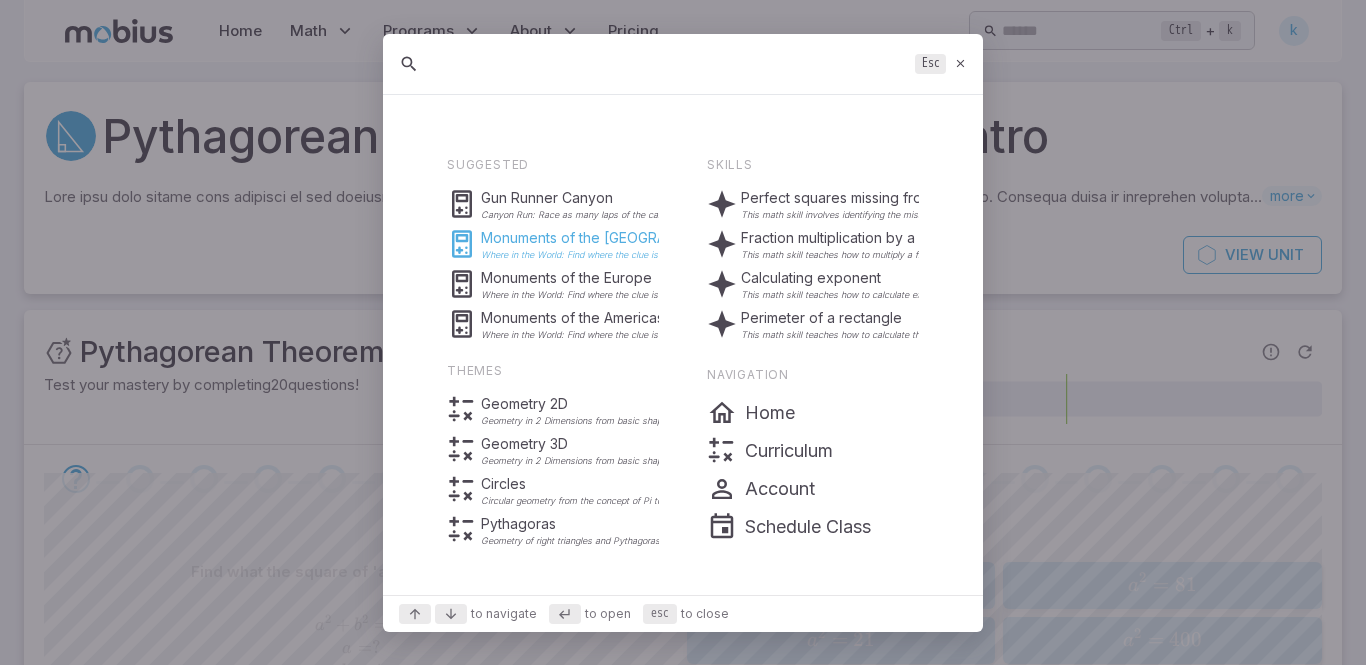 click on "Monuments of the [GEOGRAPHIC_DATA]" at bounding box center (613, 238) 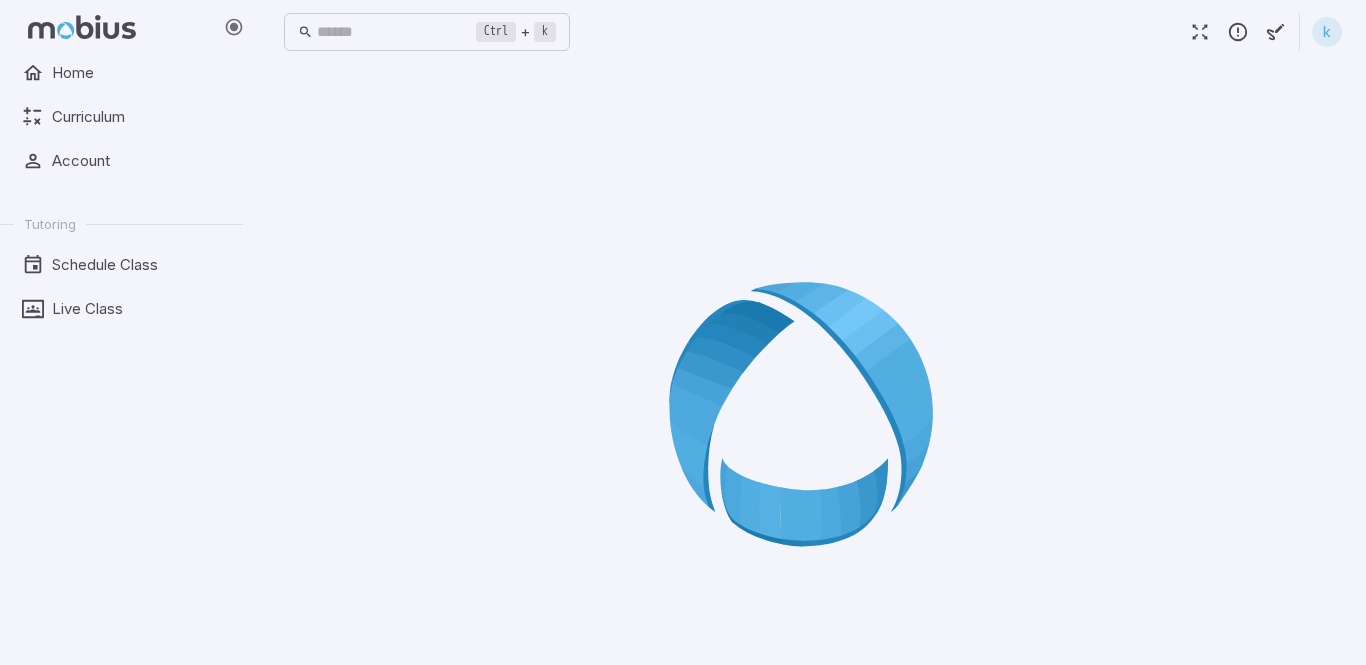 click at bounding box center [1200, 32] 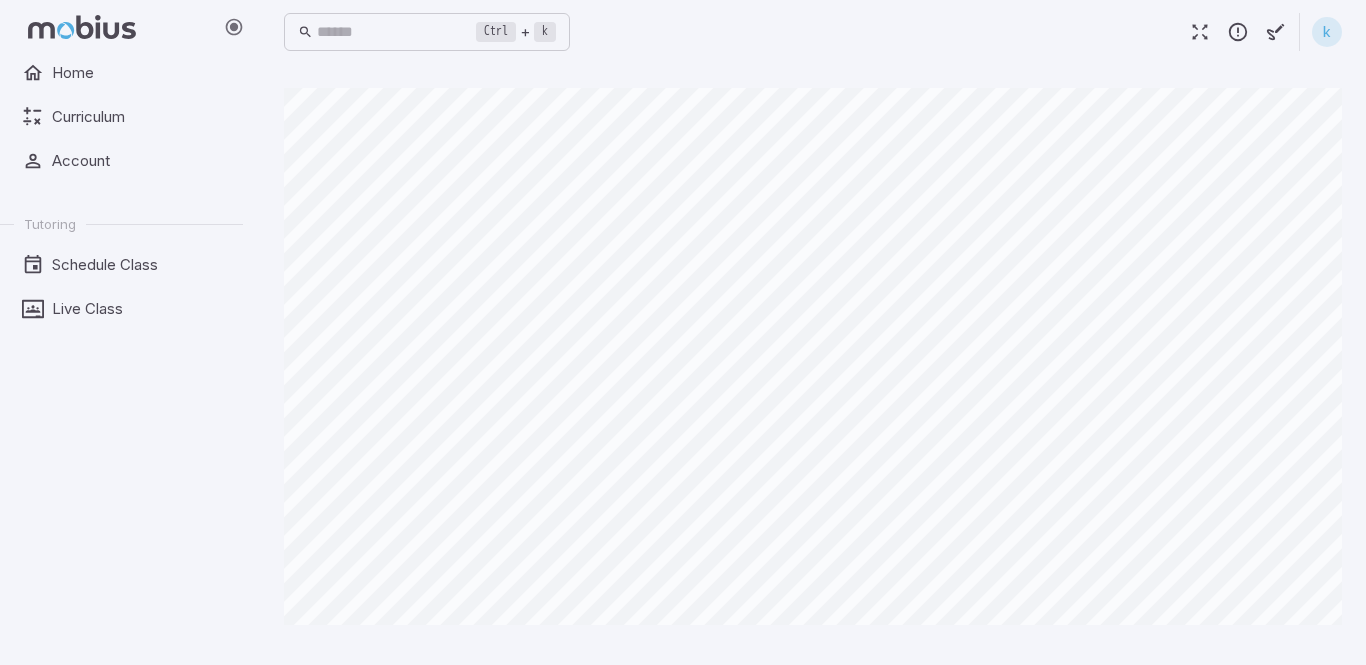 click at bounding box center (1200, 32) 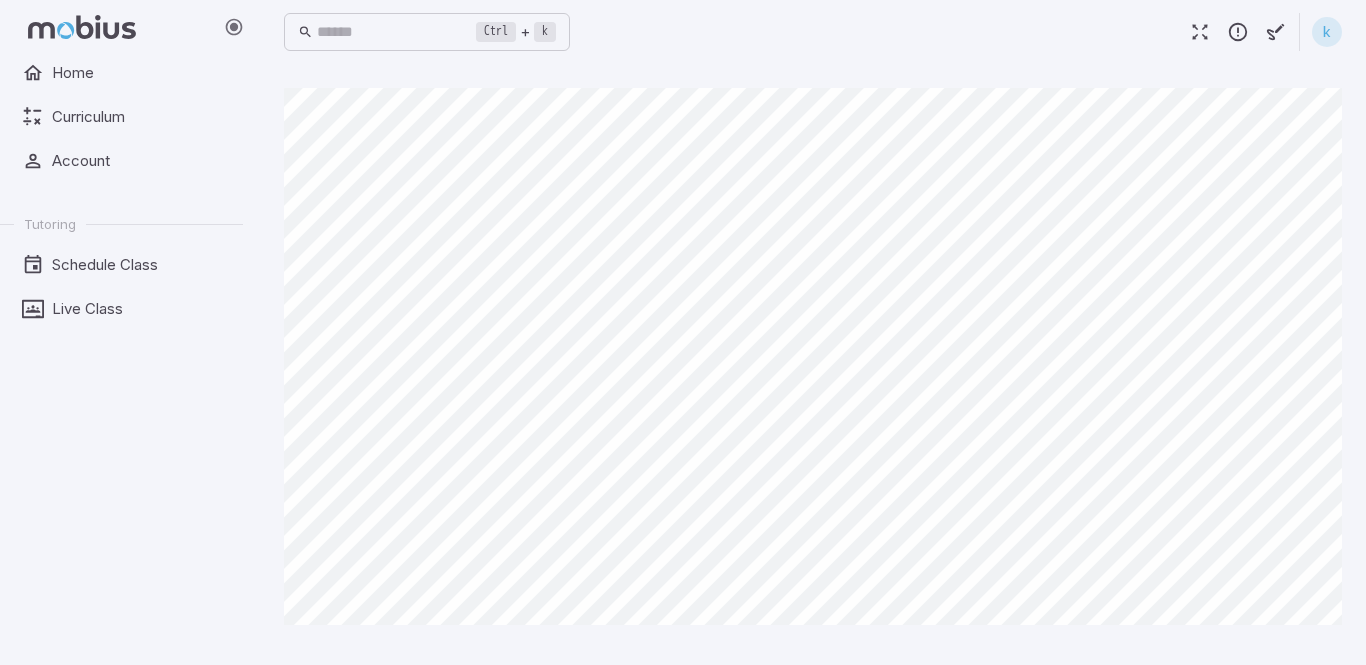click at bounding box center [1200, 32] 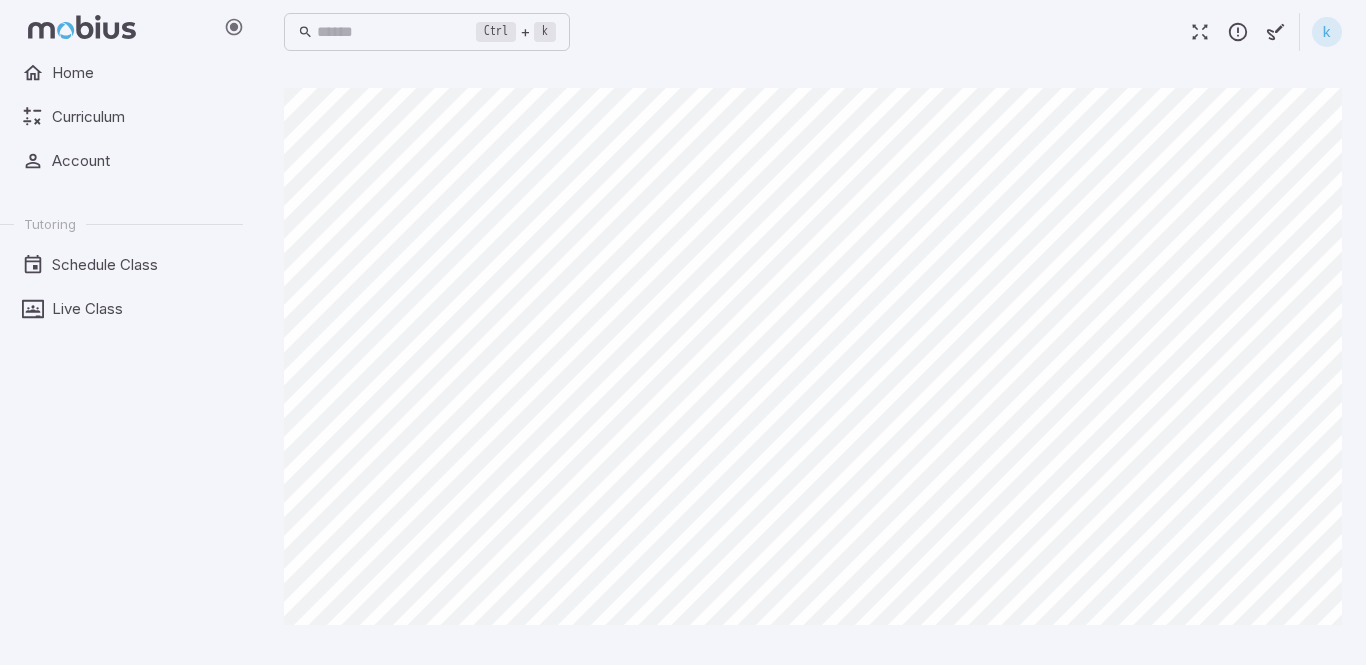 click at bounding box center [1200, 32] 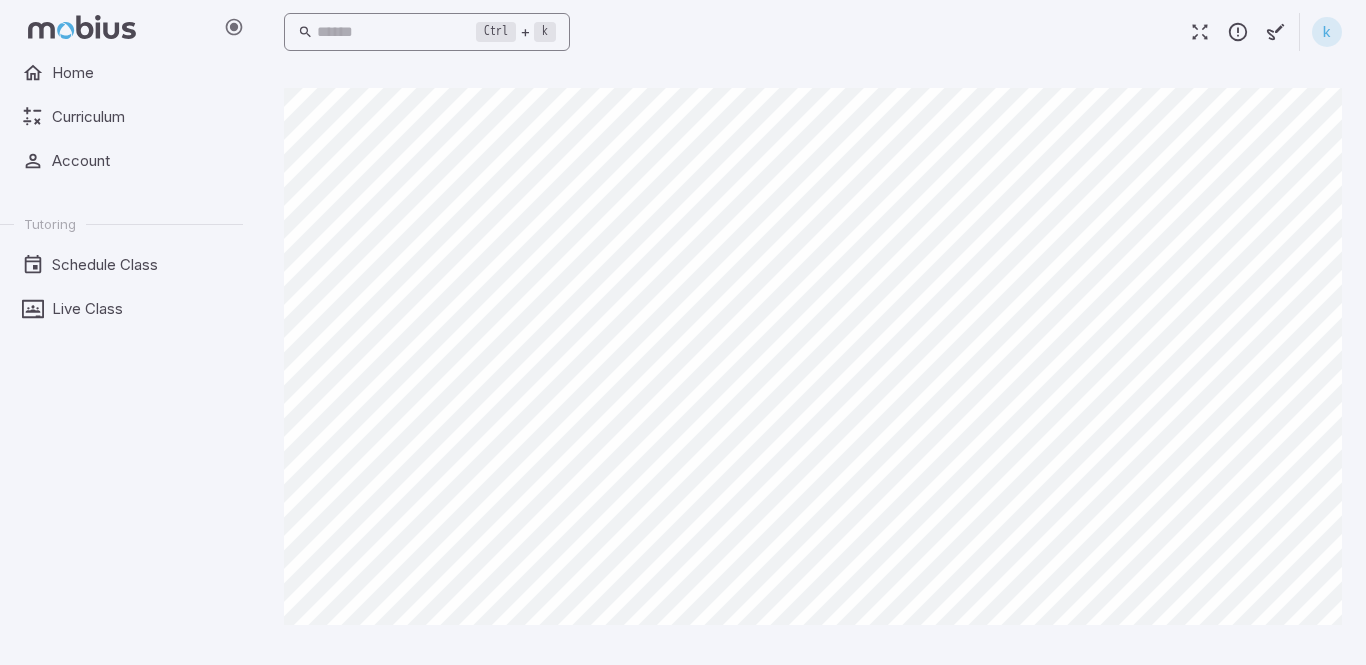 click at bounding box center (396, 32) 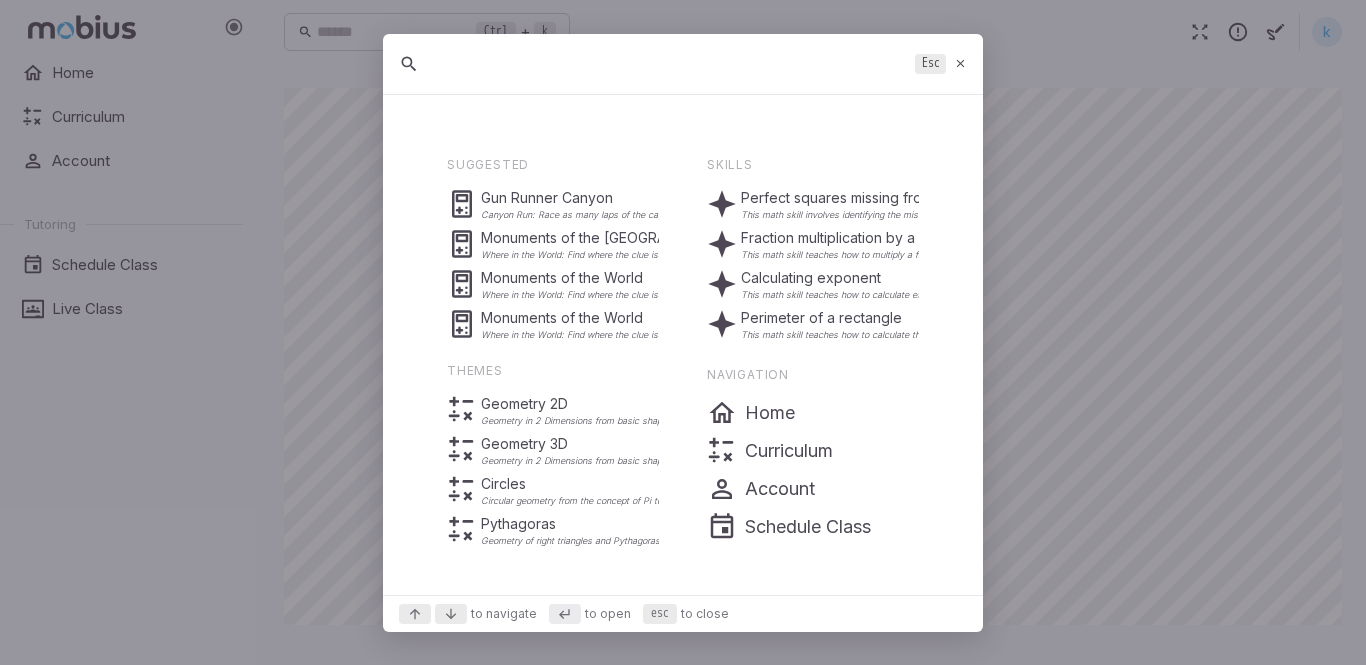 click at bounding box center (960, 63) 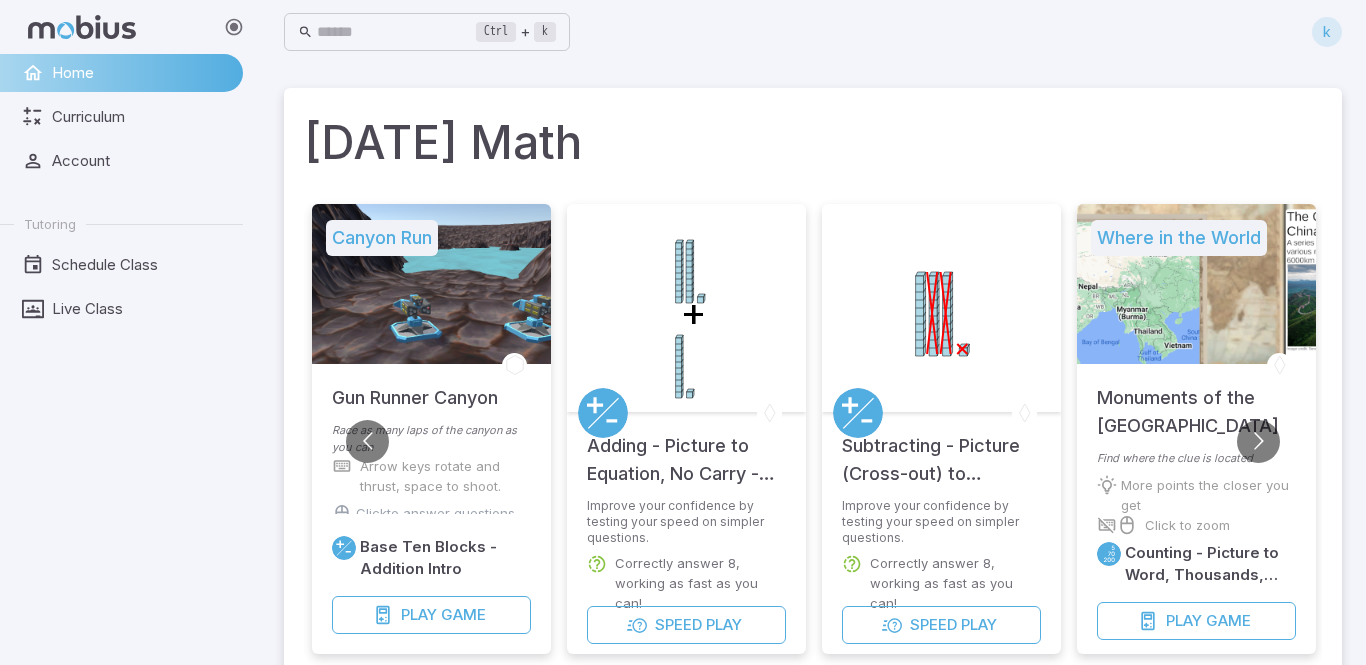 click on "Game" at bounding box center (463, 615) 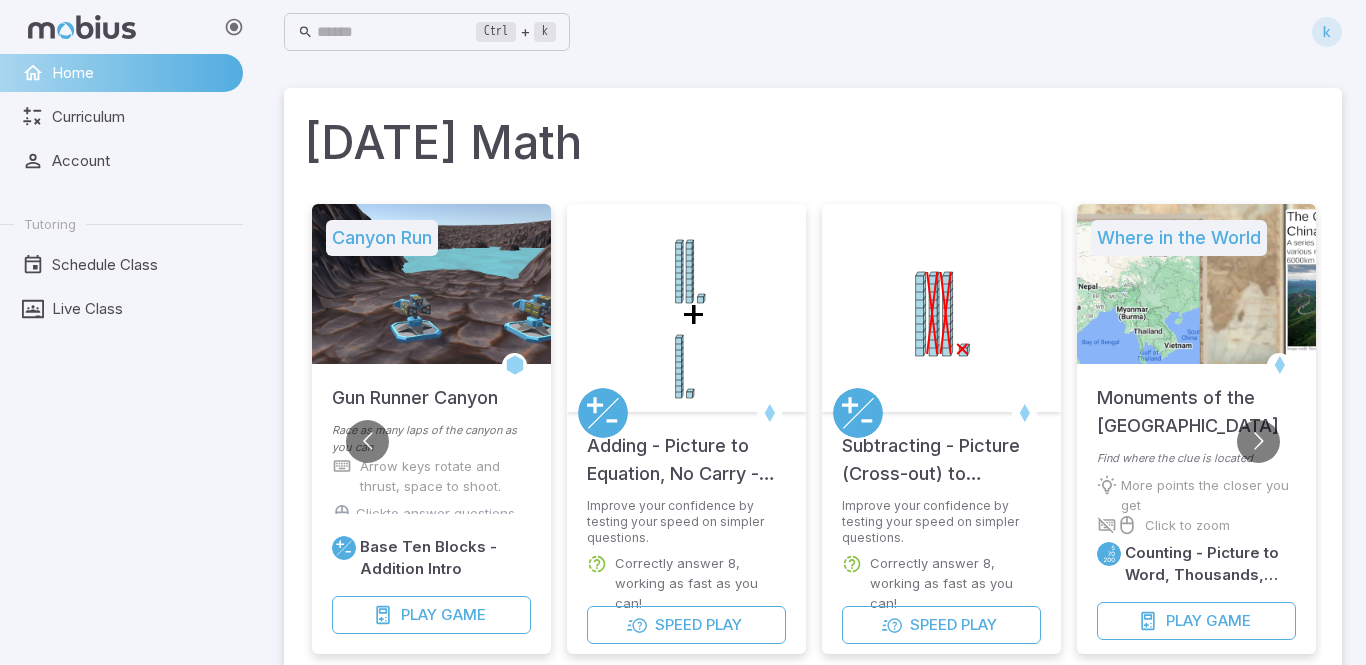 click on "Game" at bounding box center (463, 615) 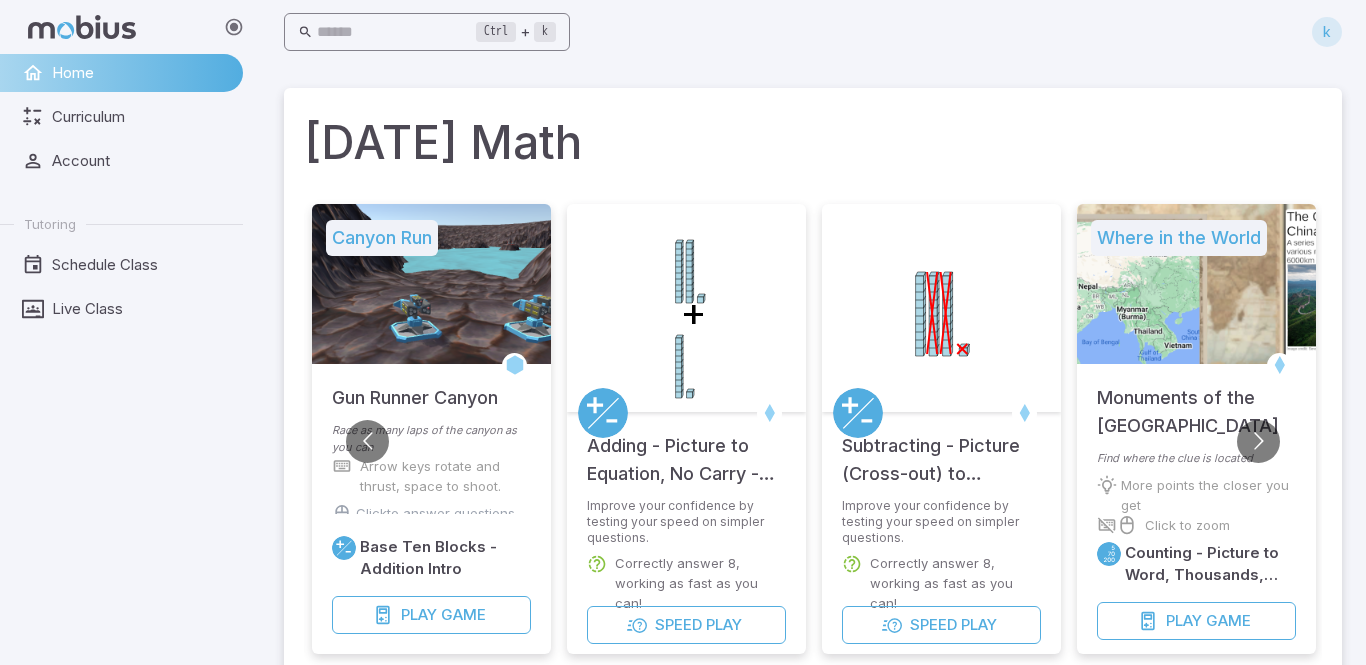 click at bounding box center (396, 32) 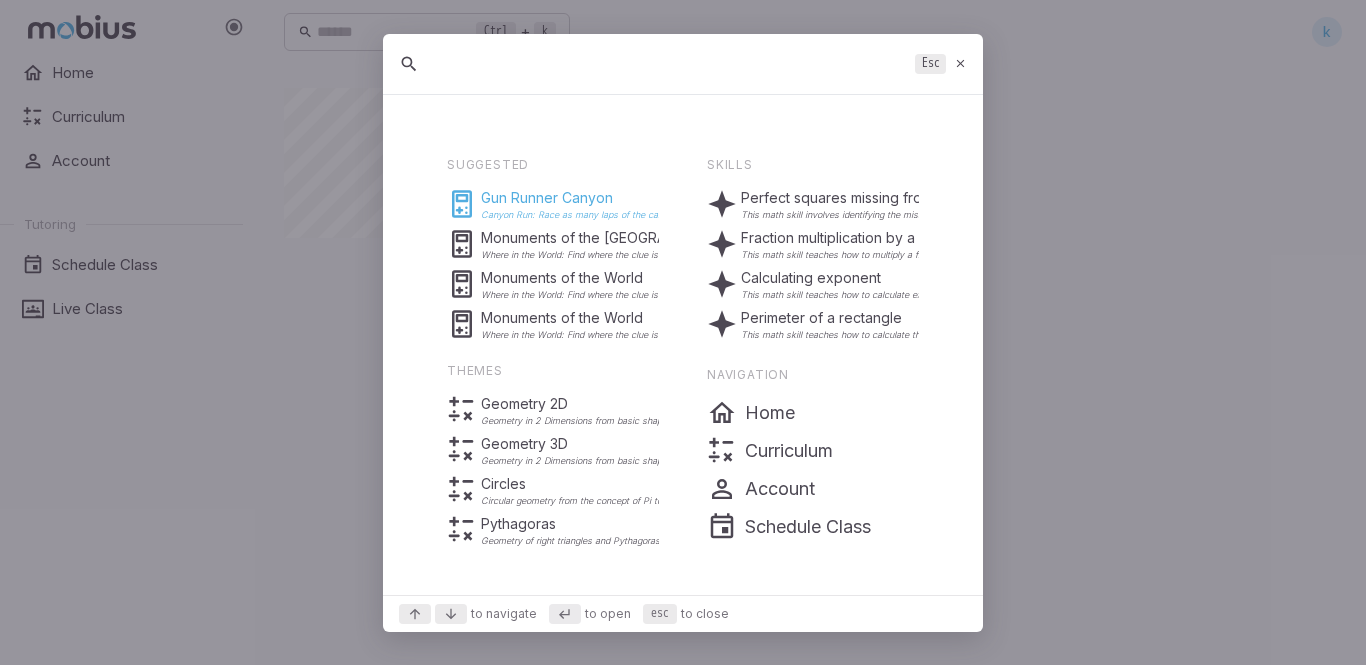click on "Gun Runner Canyon" at bounding box center [604, 198] 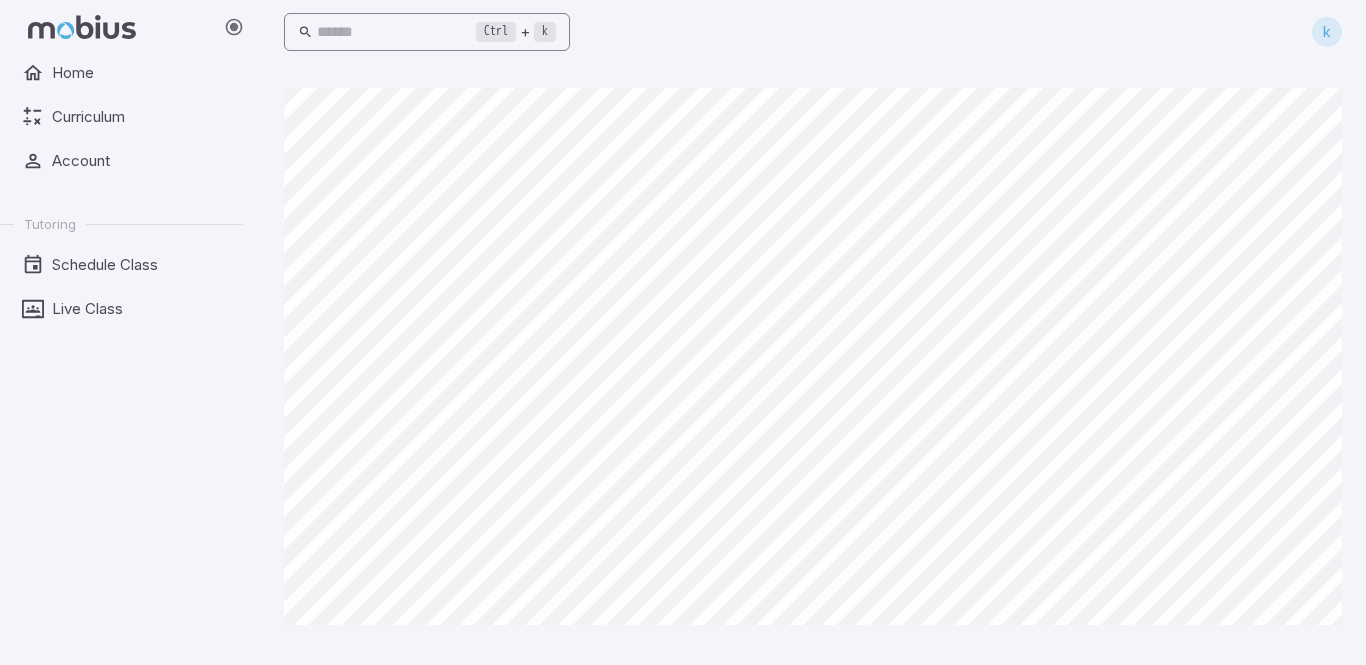 click at bounding box center [396, 32] 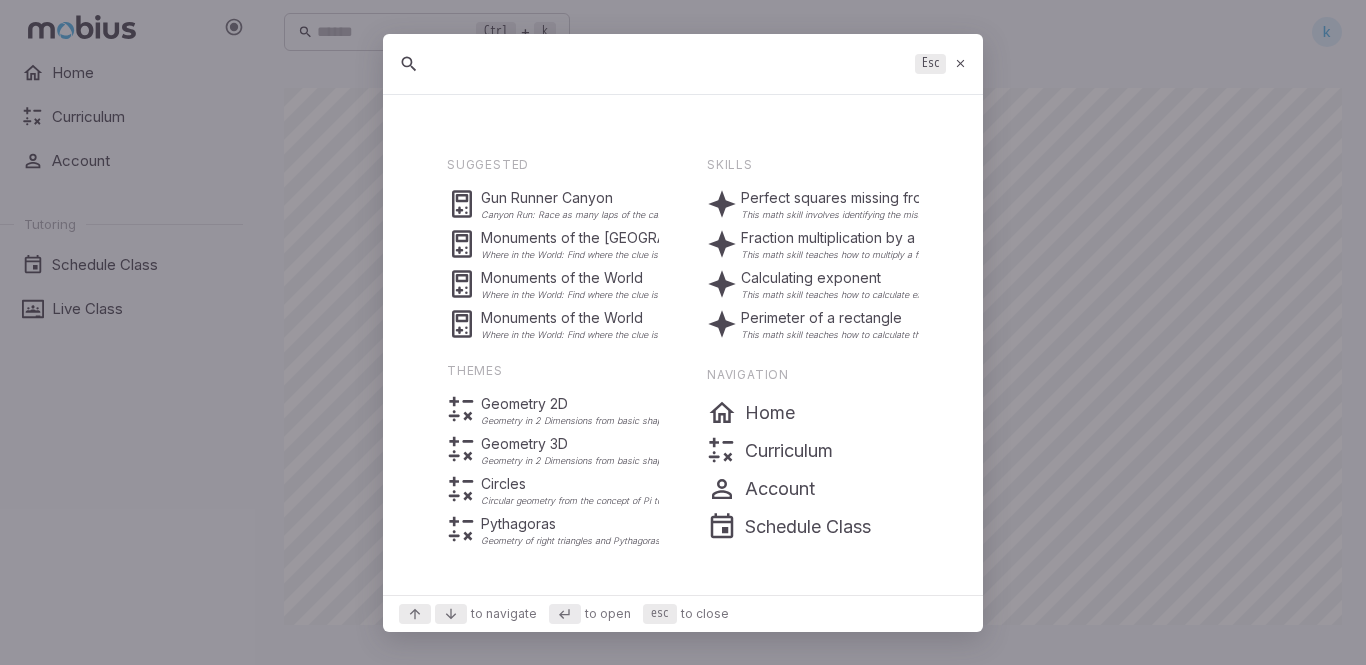 click at bounding box center [669, 64] 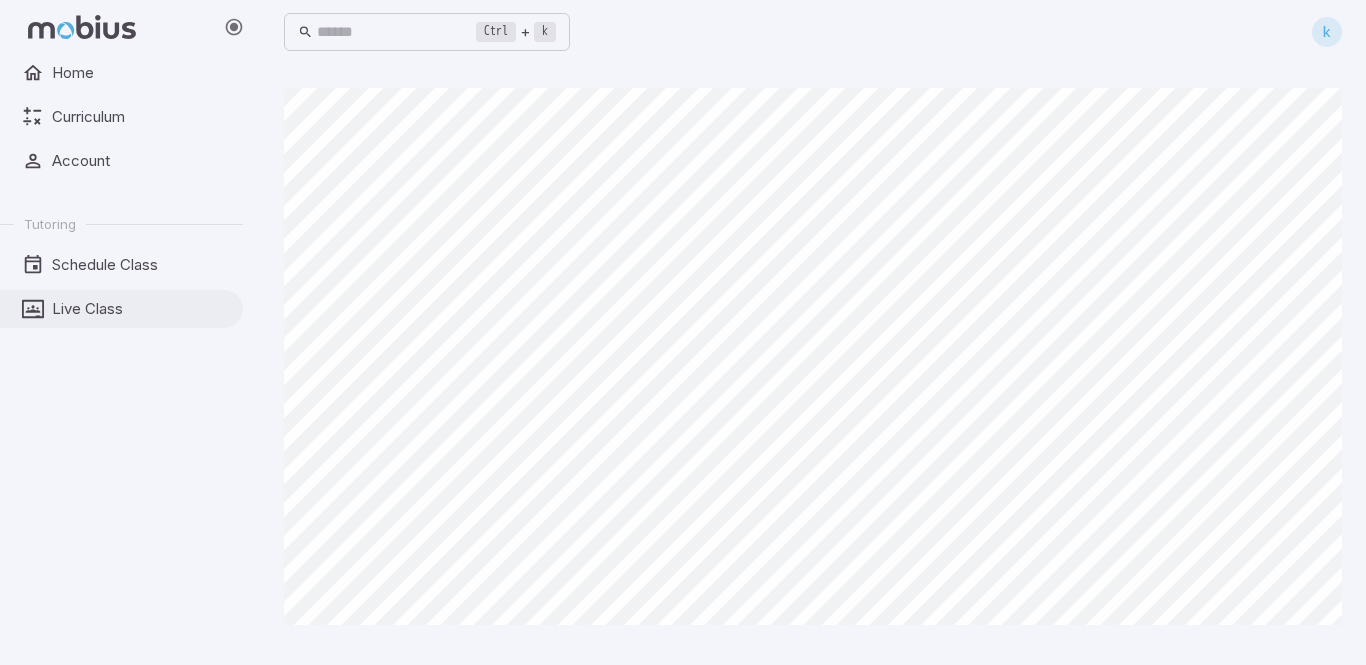 click on "Live Class" at bounding box center (140, 309) 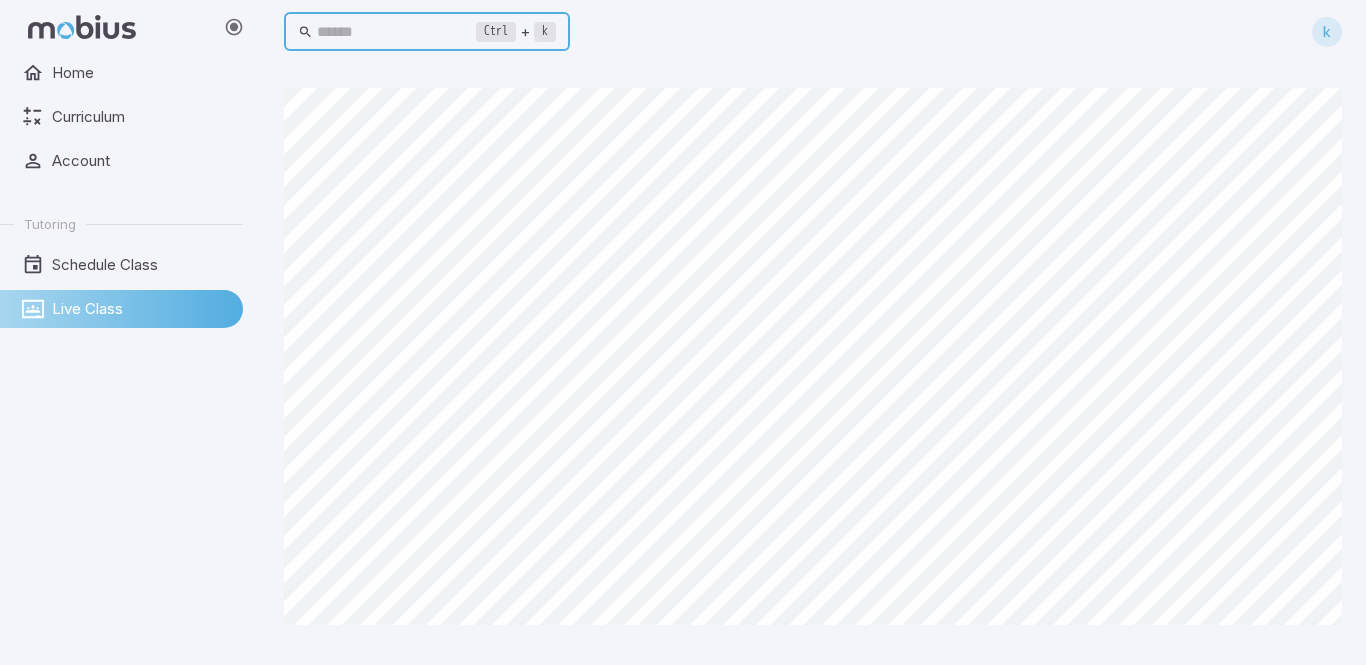 click at bounding box center (396, 32) 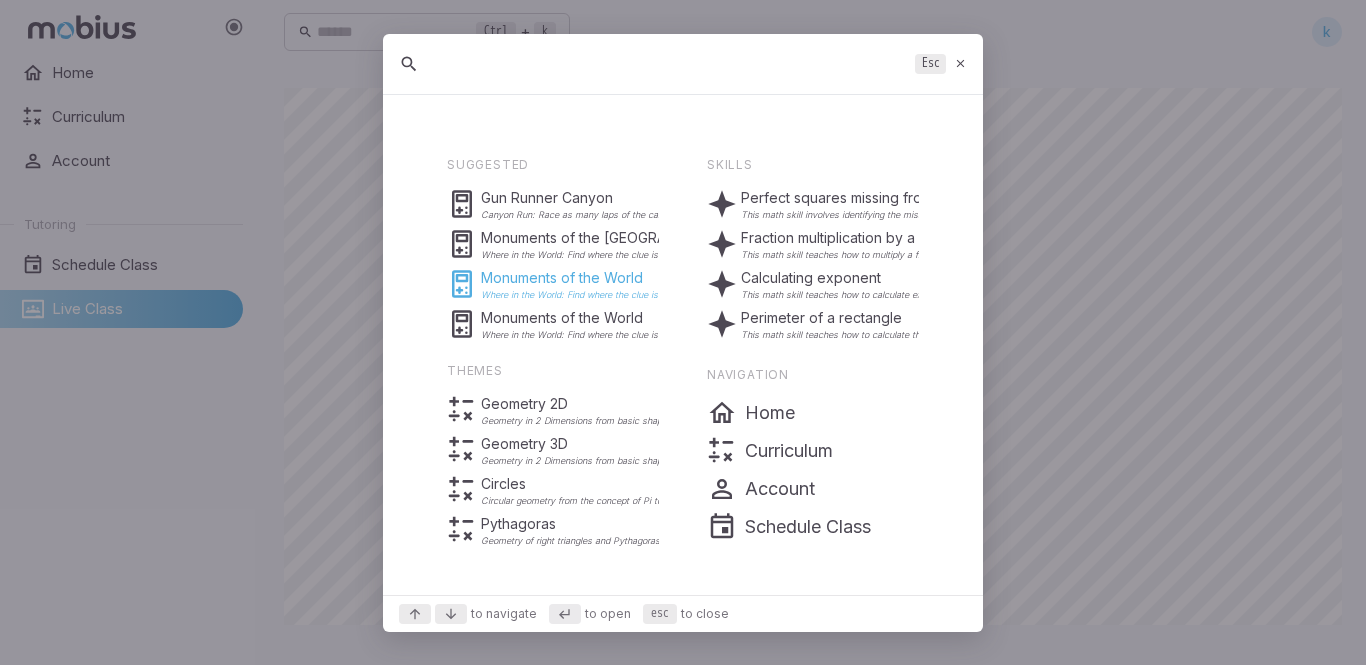 click on "Monuments of the World" at bounding box center (586, 278) 